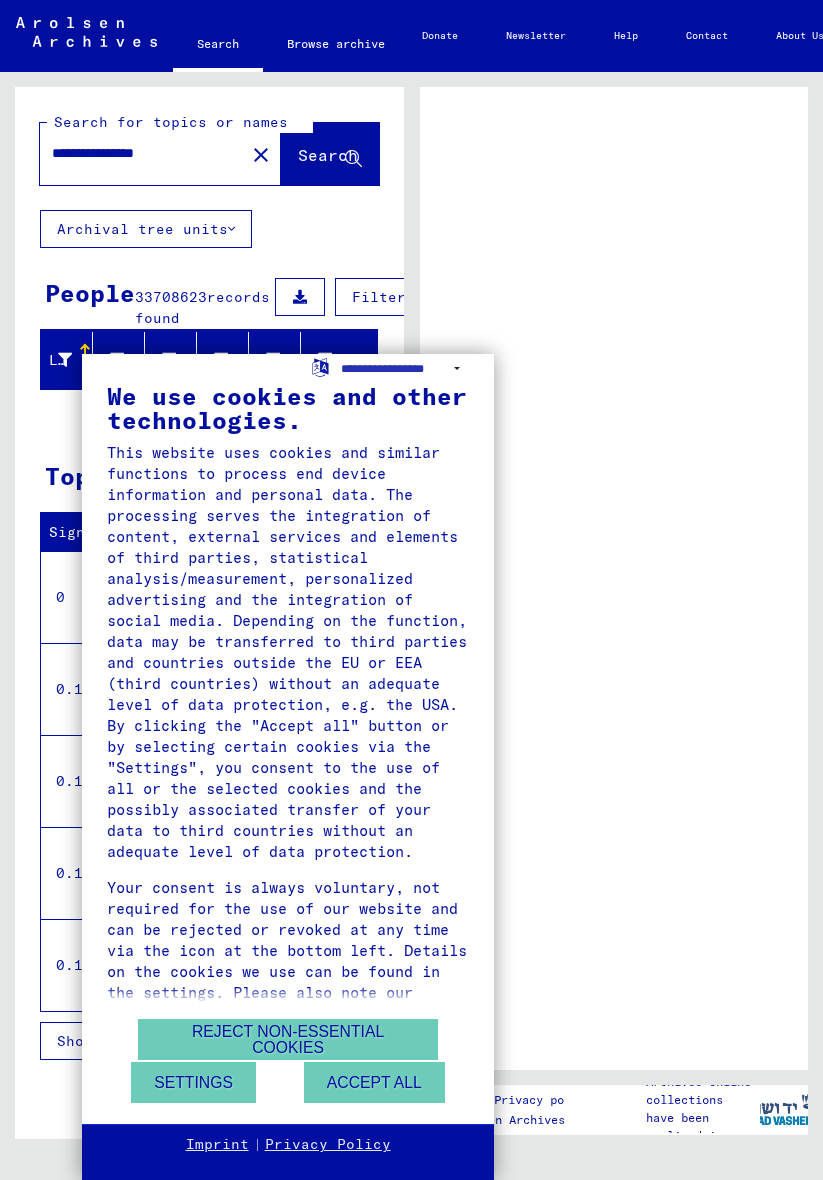 scroll, scrollTop: 0, scrollLeft: 0, axis: both 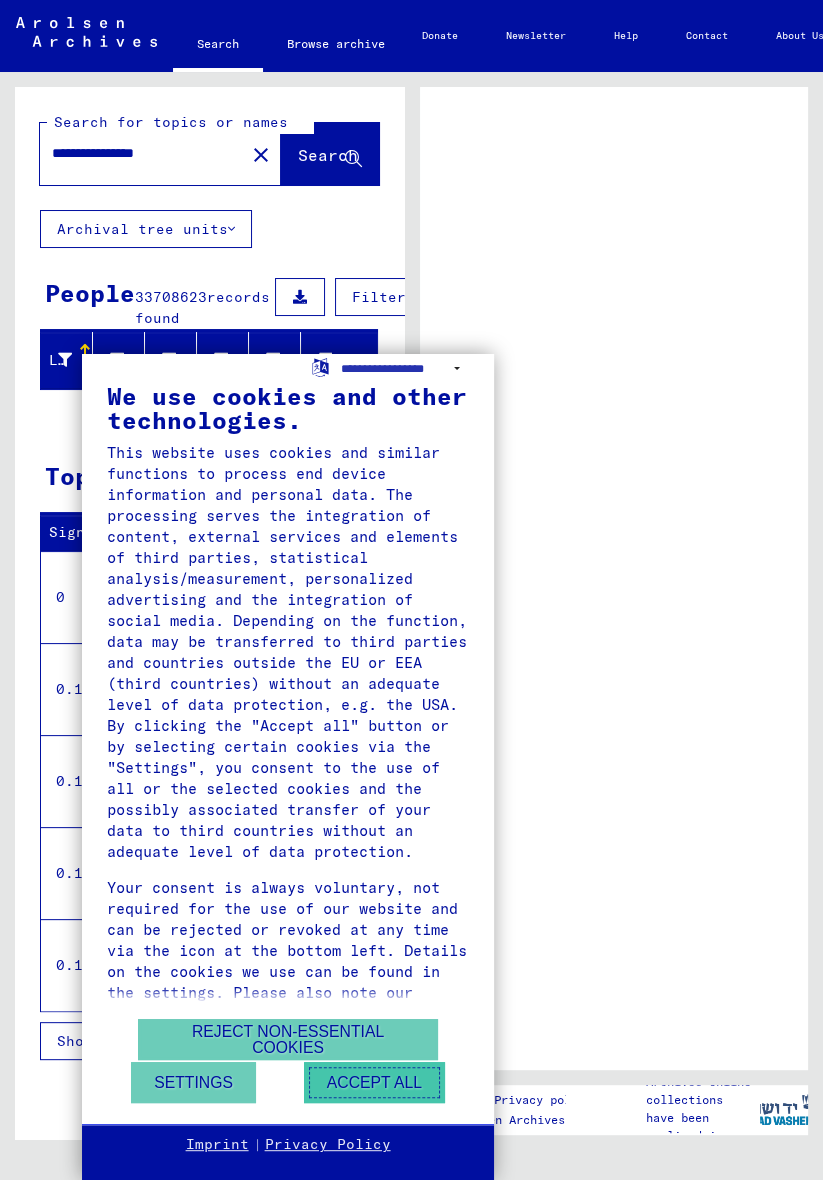 click on "Accept all" at bounding box center [374, 1082] 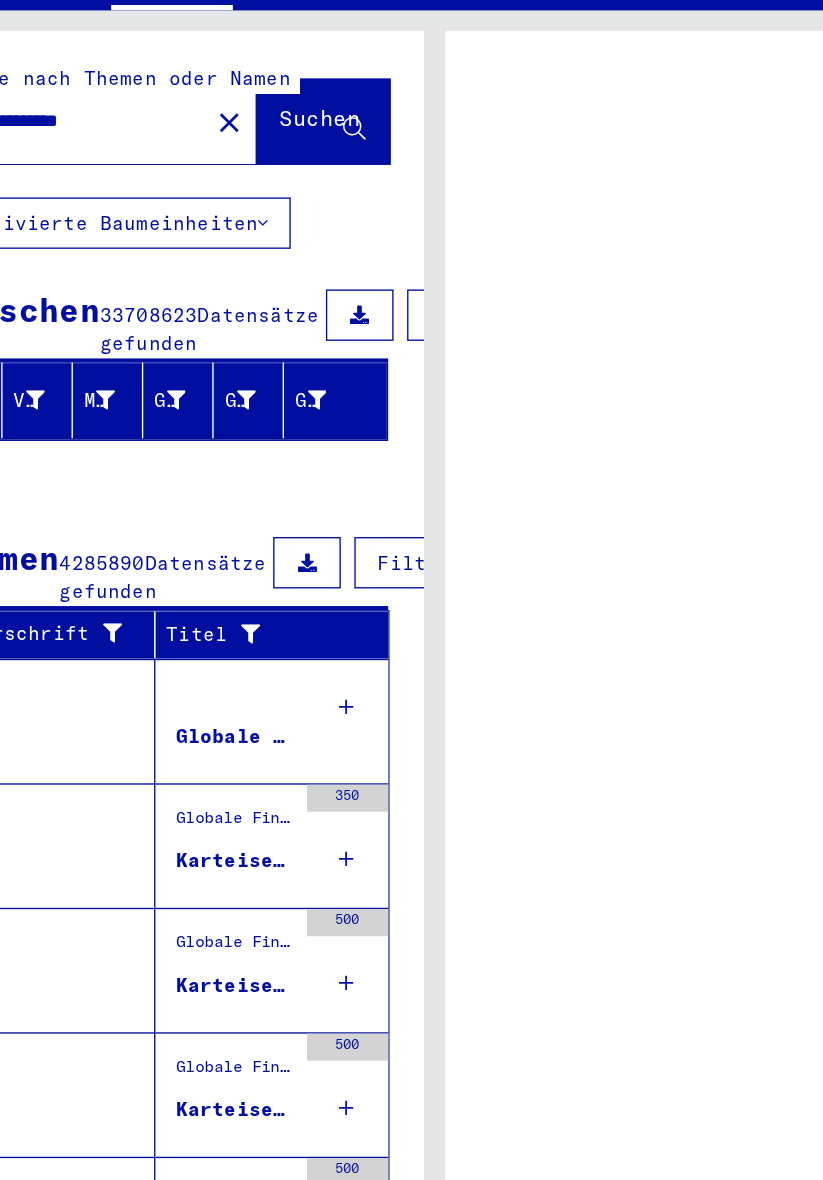 scroll, scrollTop: 0, scrollLeft: 4, axis: horizontal 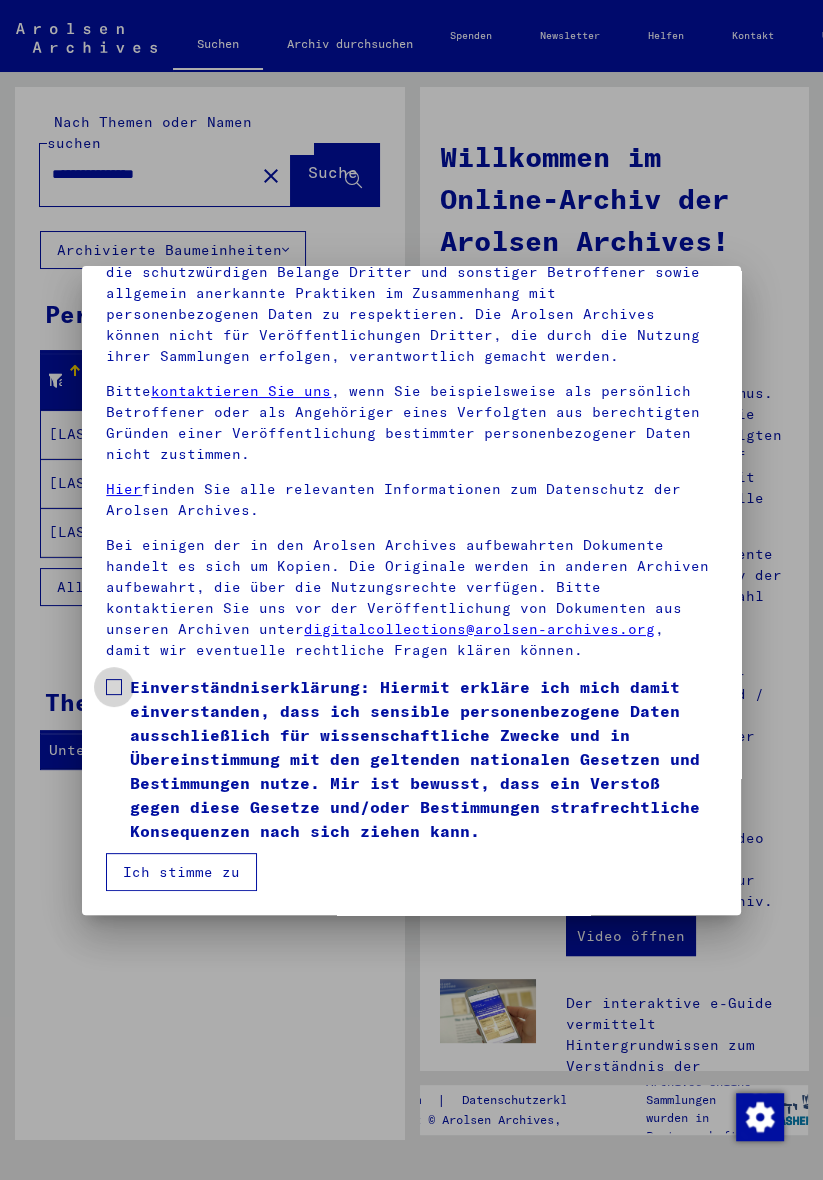 click at bounding box center (114, 687) 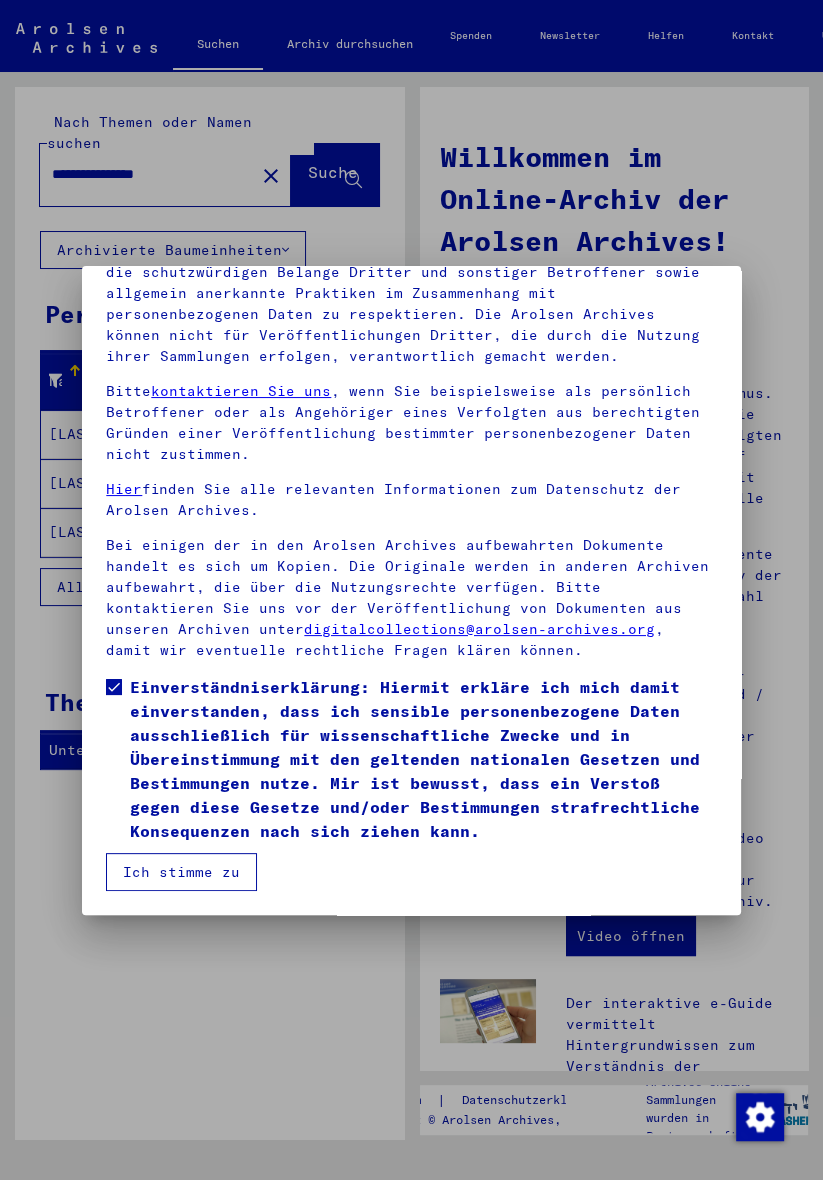 click on "Ich stimme zu" at bounding box center (181, 872) 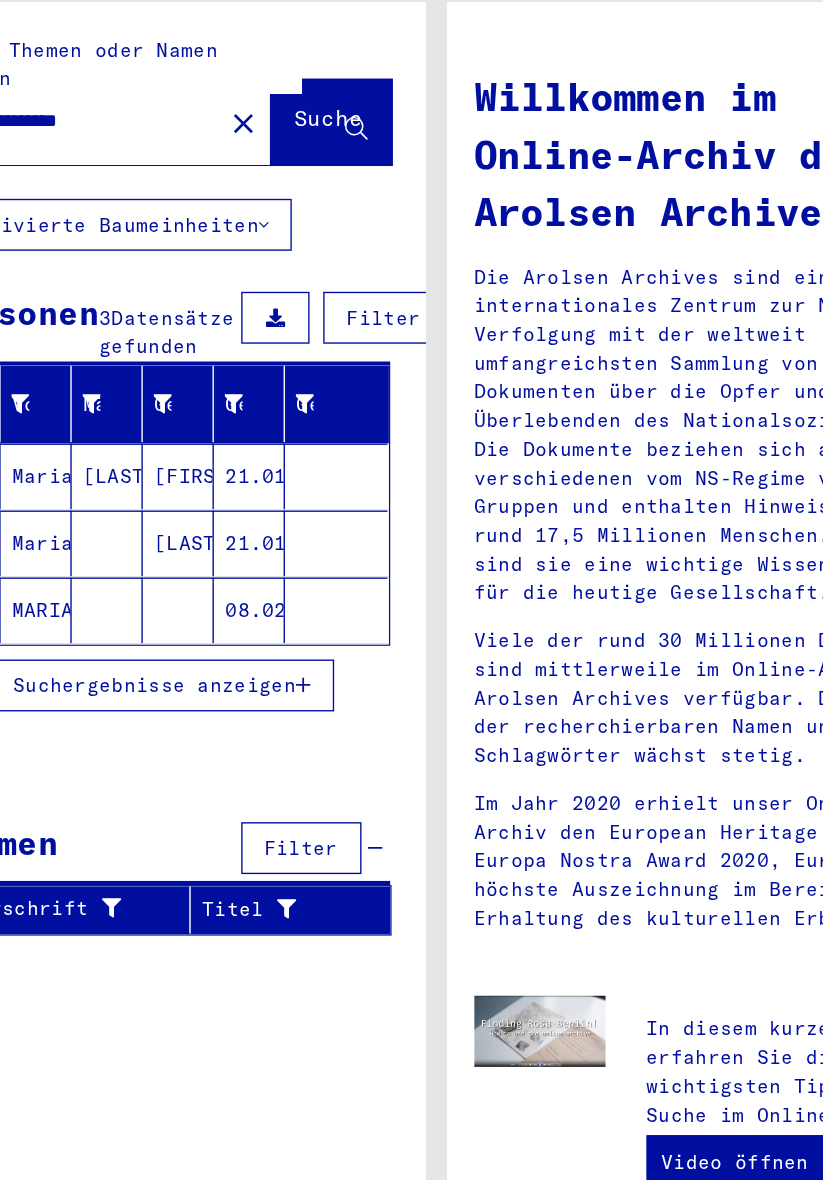 scroll, scrollTop: 0, scrollLeft: 2, axis: horizontal 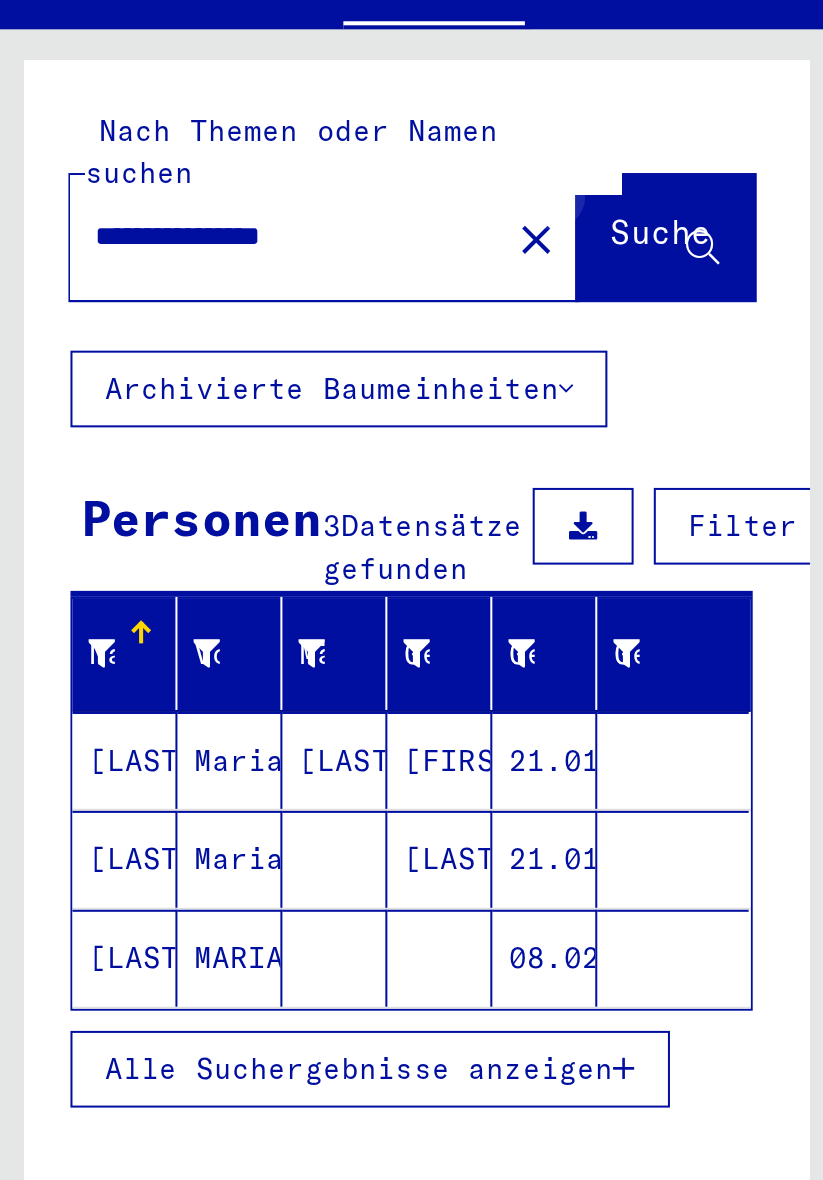 click 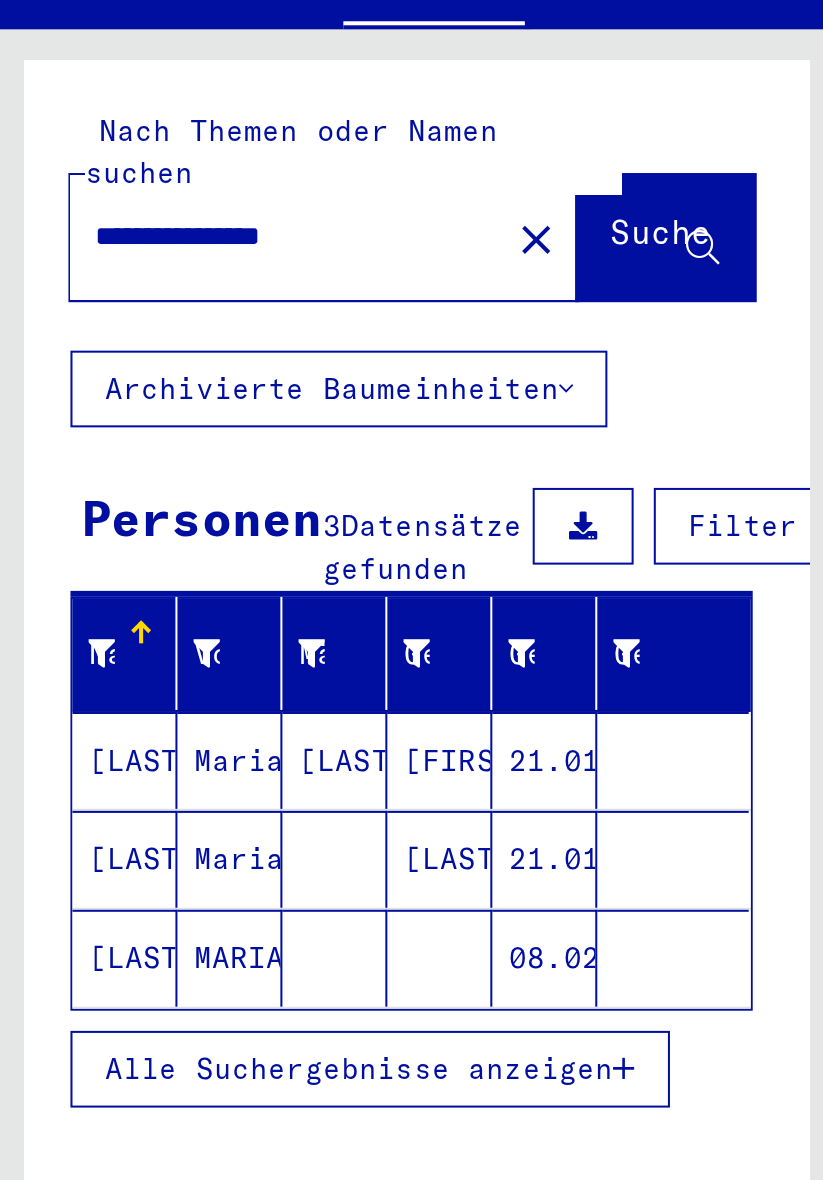 click on "Suche" 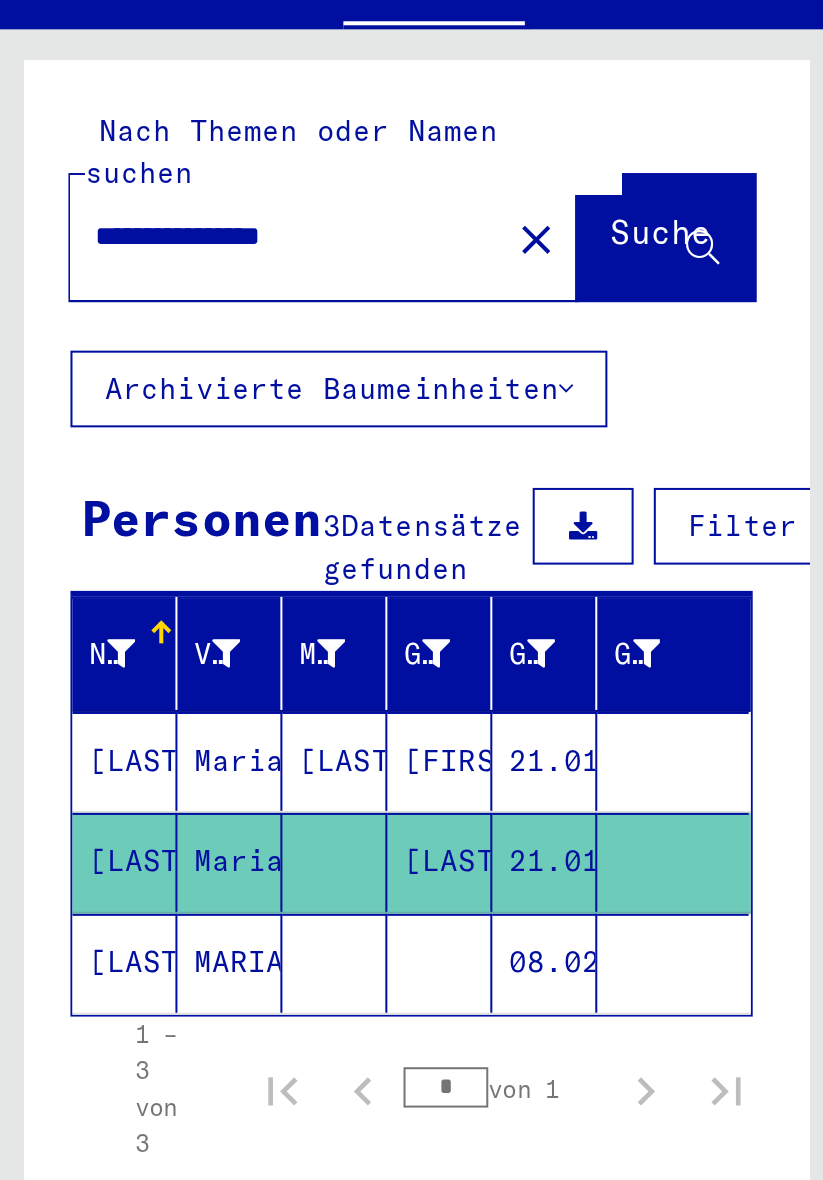scroll, scrollTop: 22, scrollLeft: 0, axis: vertical 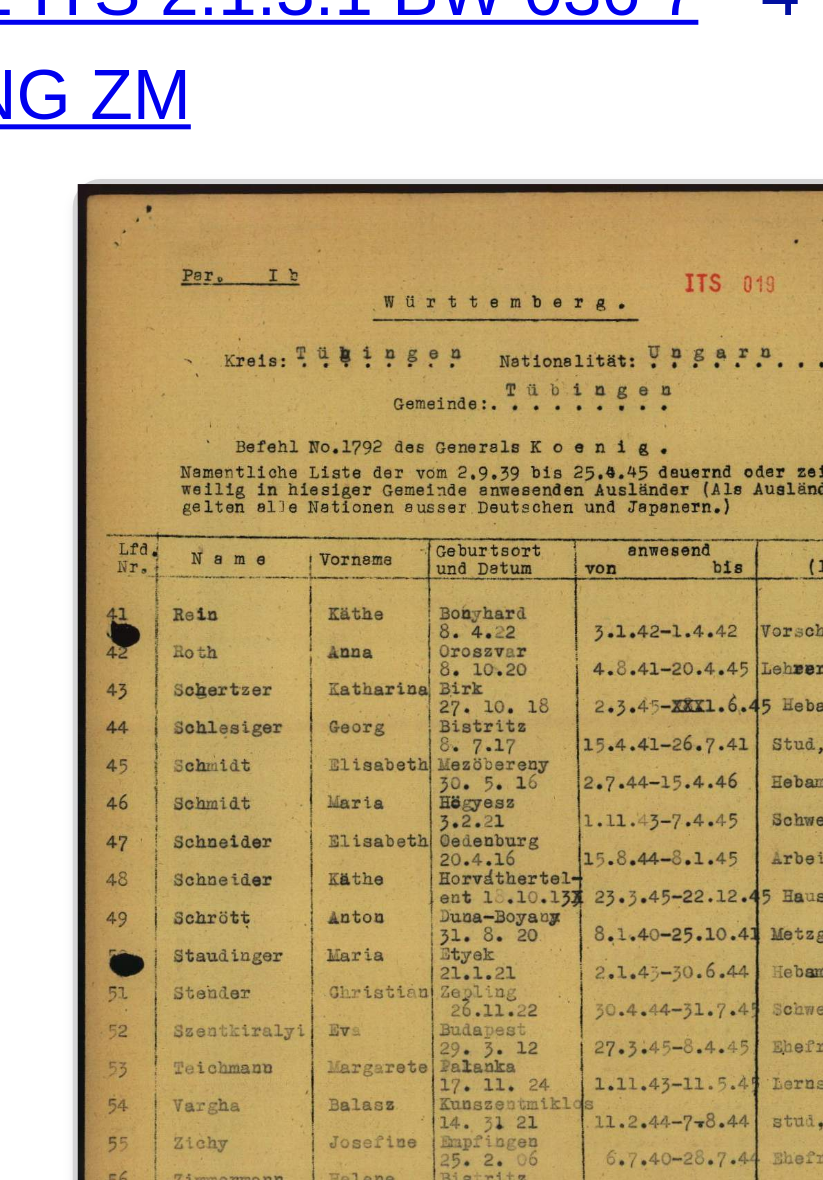 click 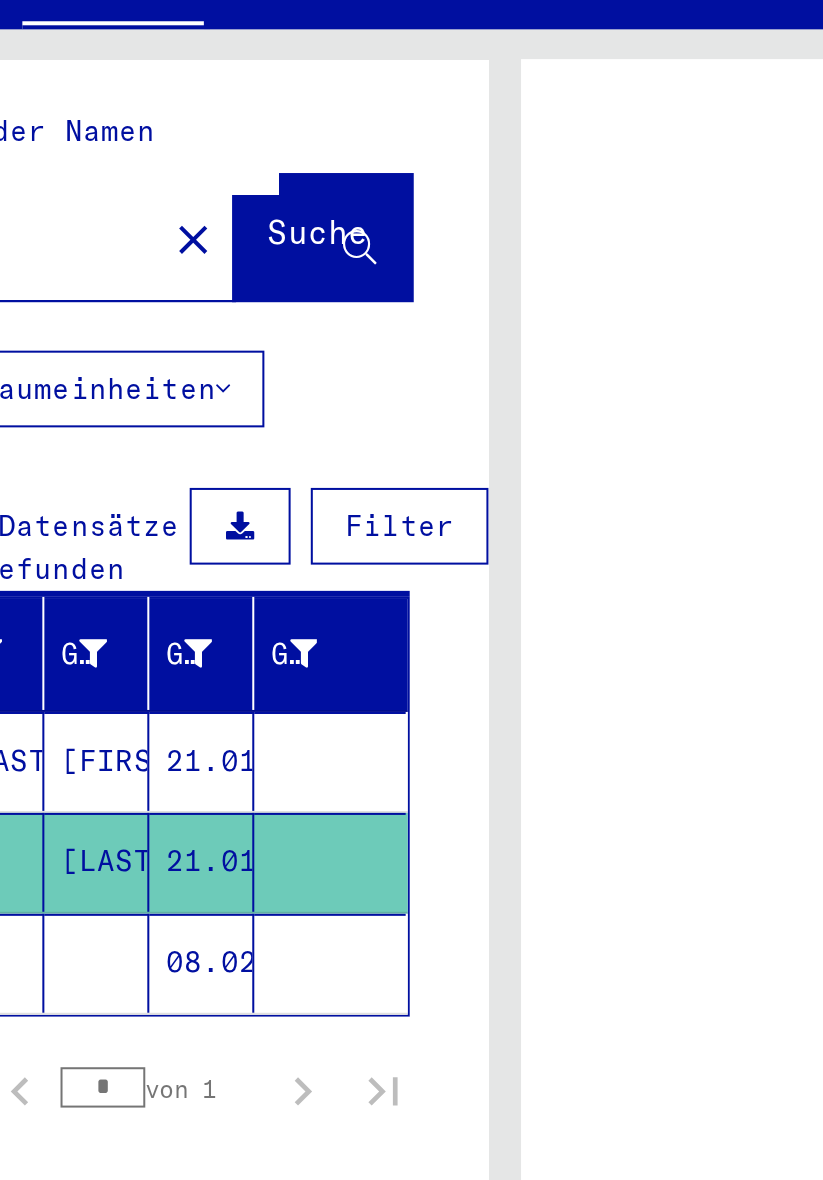 scroll, scrollTop: 0, scrollLeft: 0, axis: both 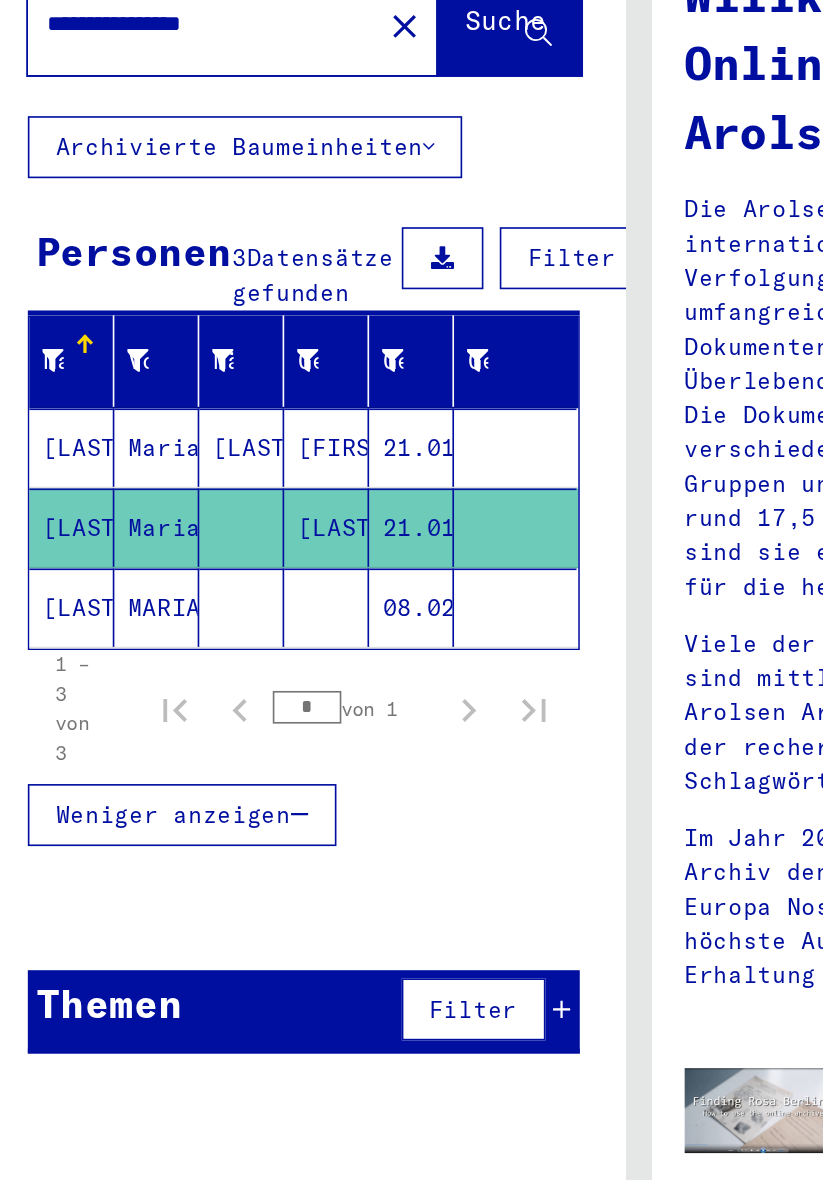 click on "08.02.1909" 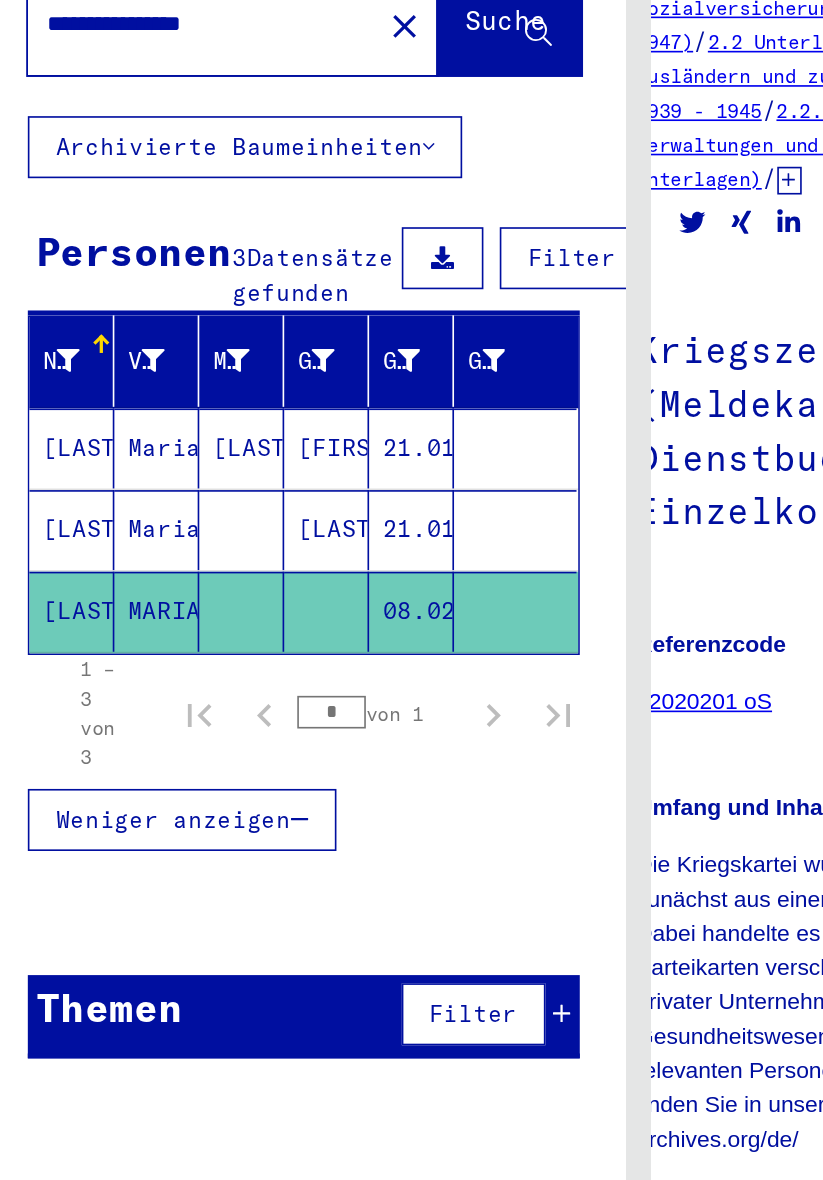 scroll, scrollTop: 0, scrollLeft: 36, axis: horizontal 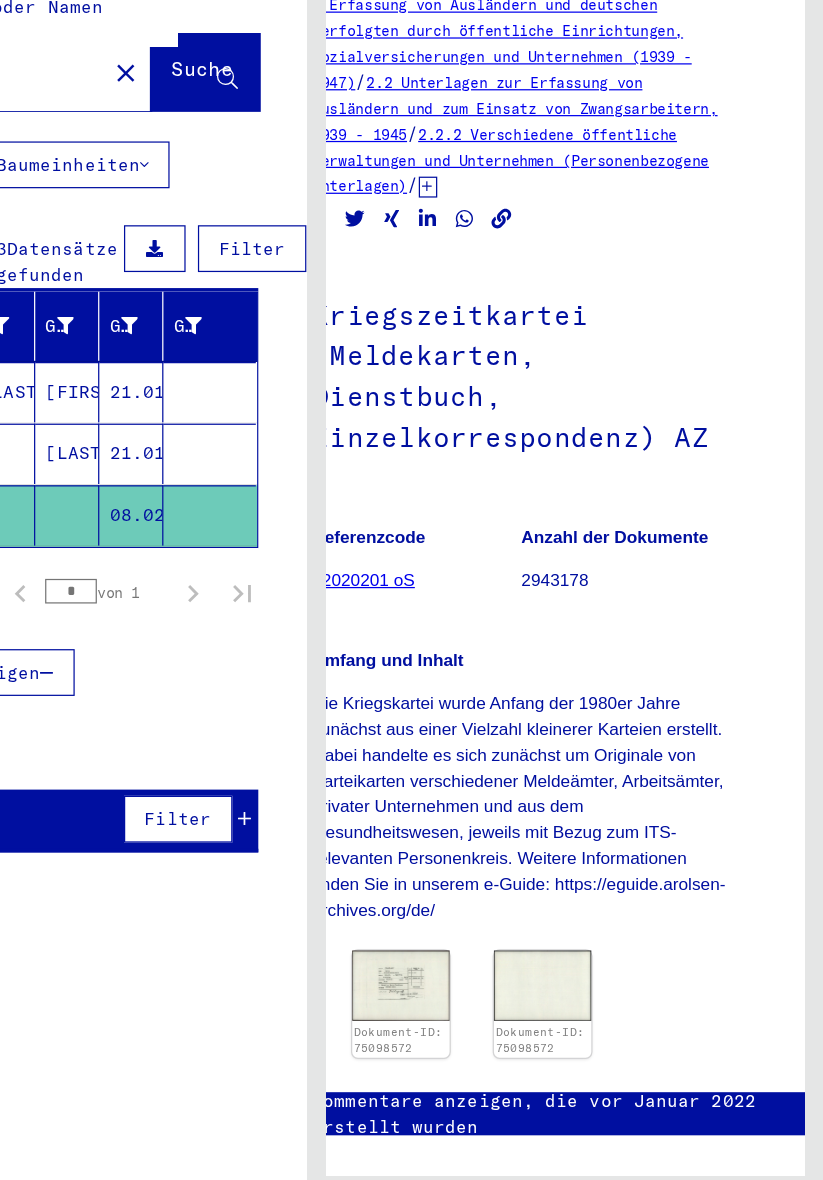 click 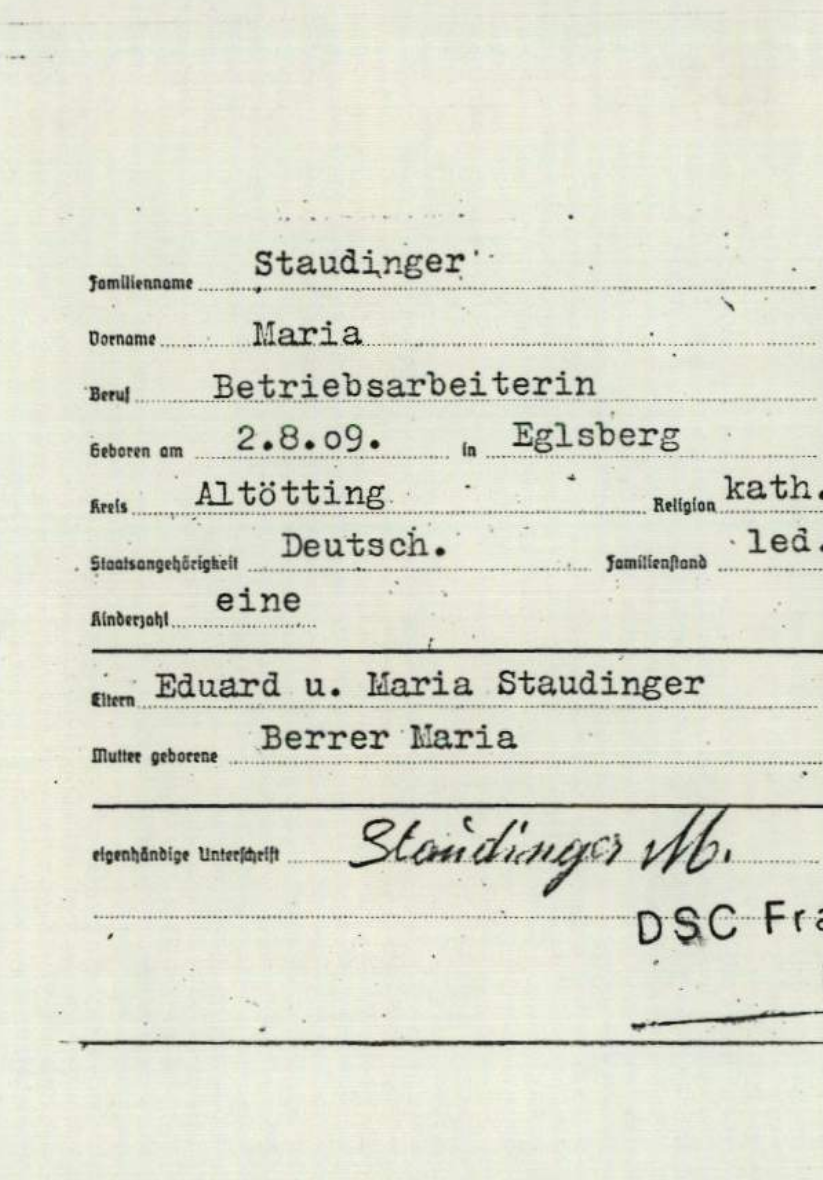 scroll, scrollTop: 0, scrollLeft: 0, axis: both 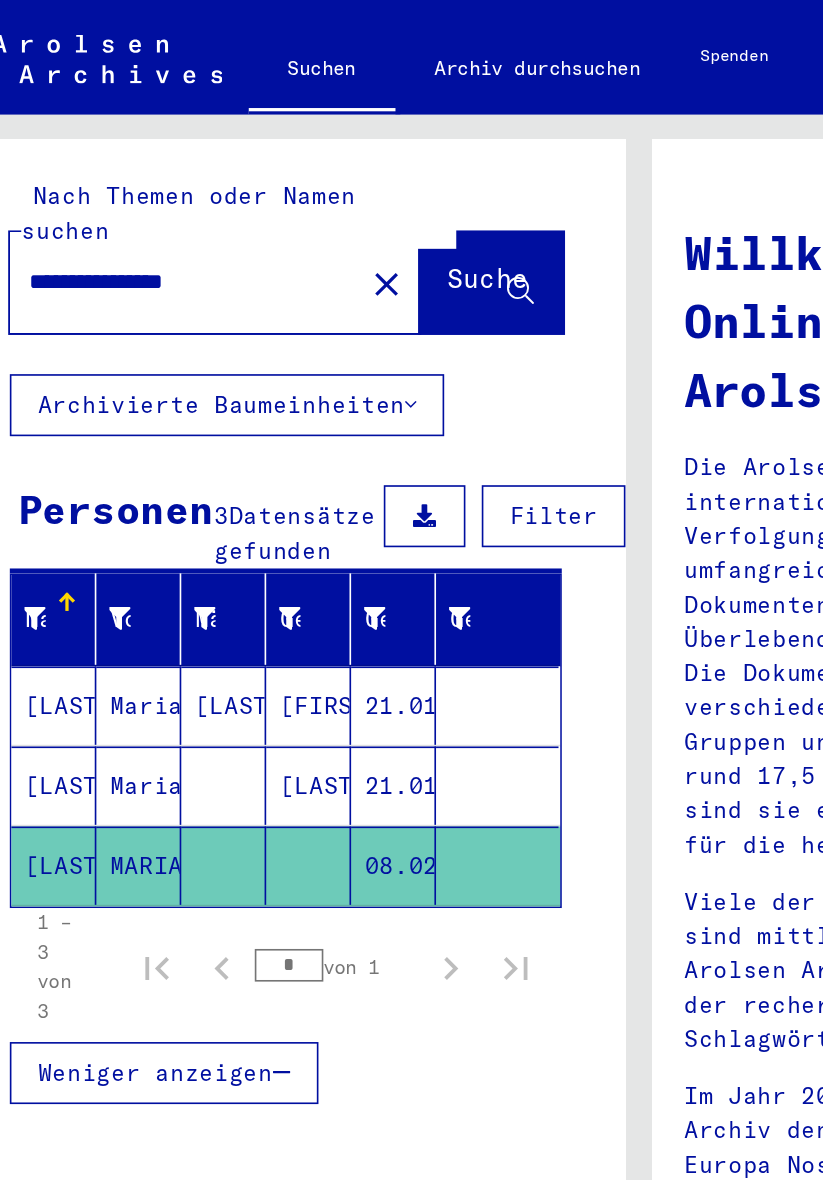 click on "**********" at bounding box center [128, 174] 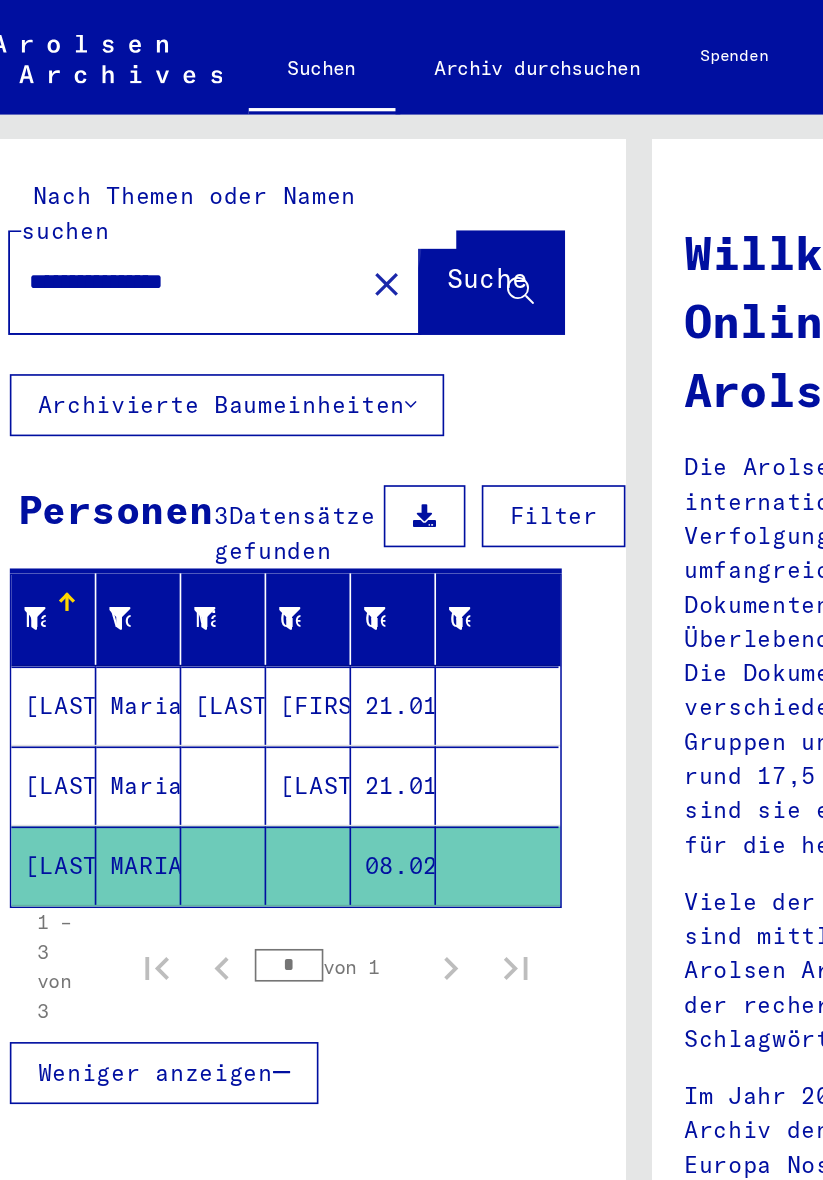 scroll, scrollTop: 0, scrollLeft: 0, axis: both 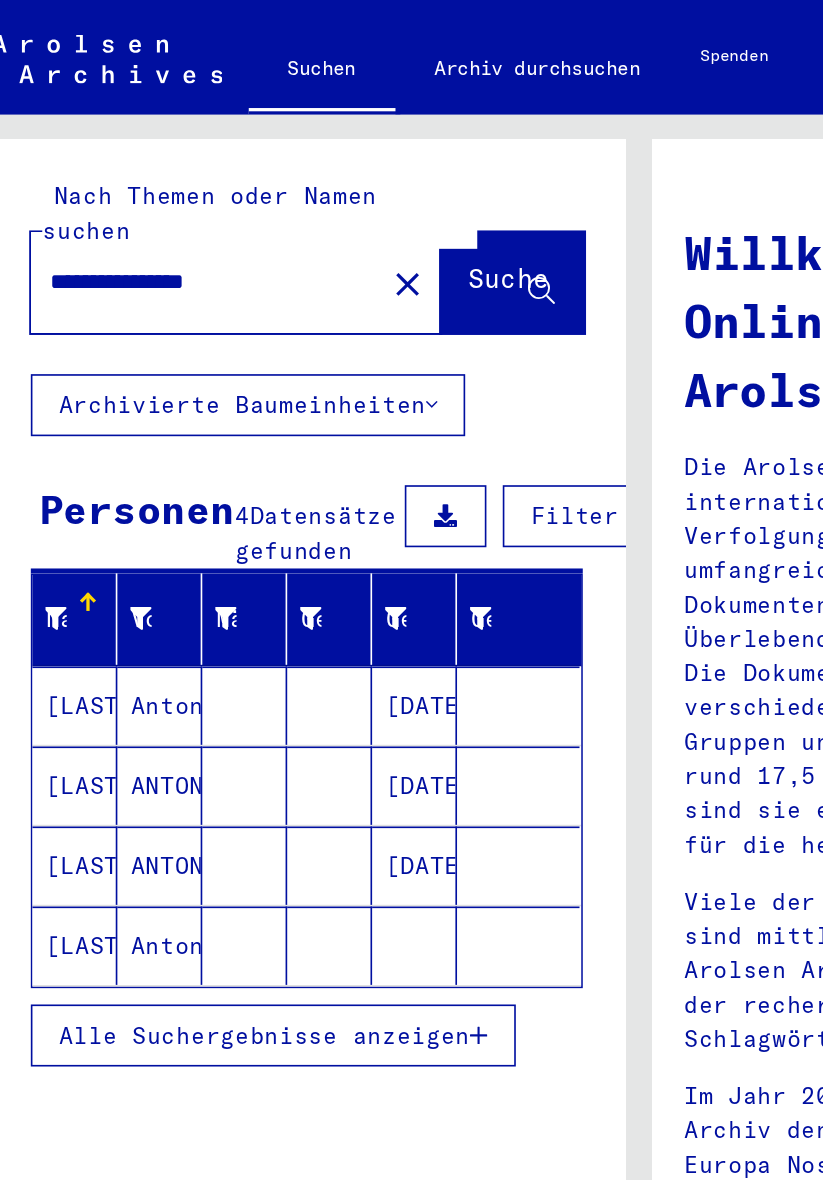 click on "[DATE]" at bounding box center (284, 483) 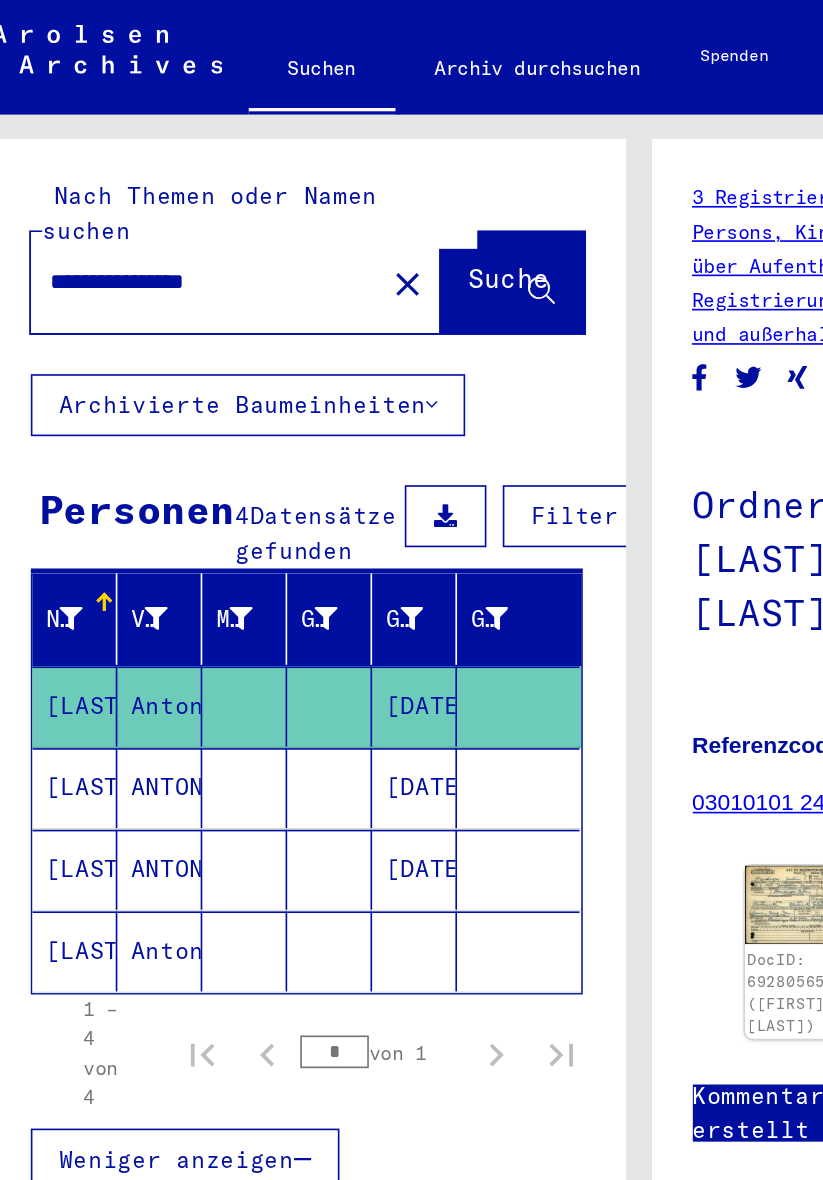 scroll, scrollTop: 0, scrollLeft: 36, axis: horizontal 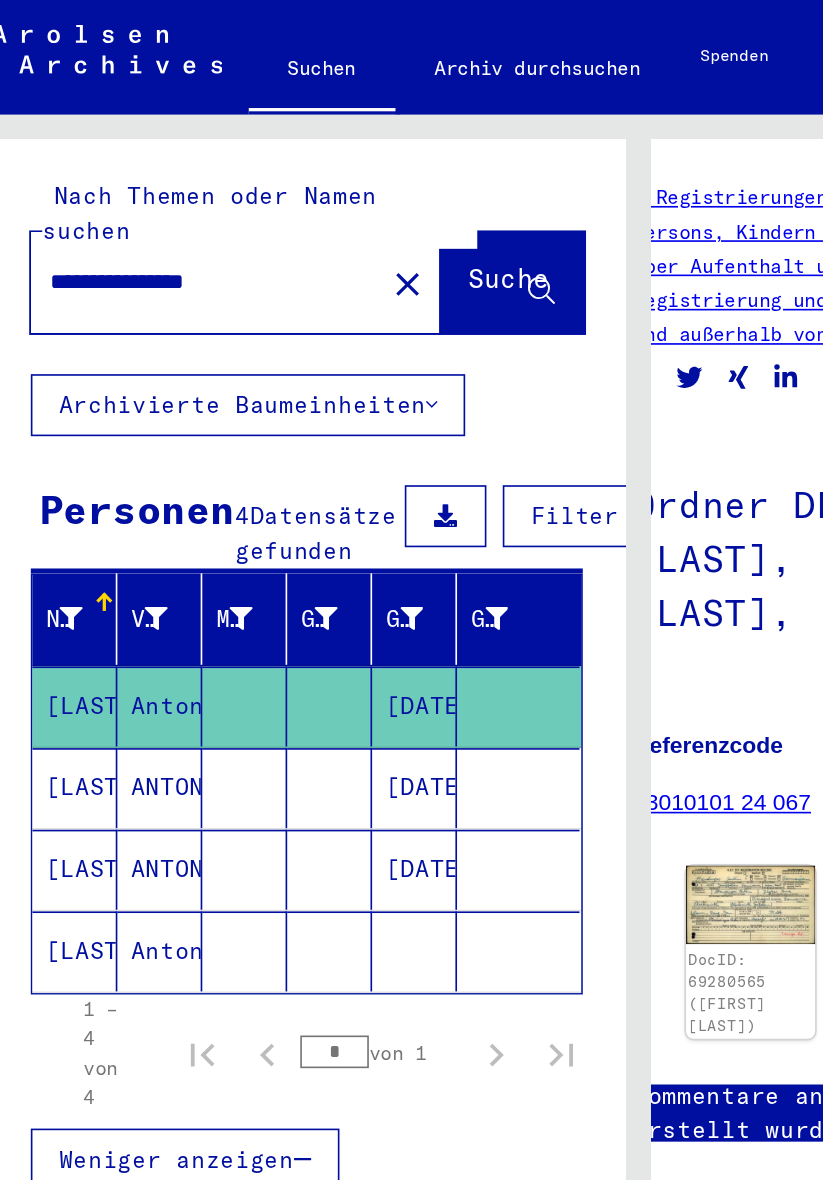 click 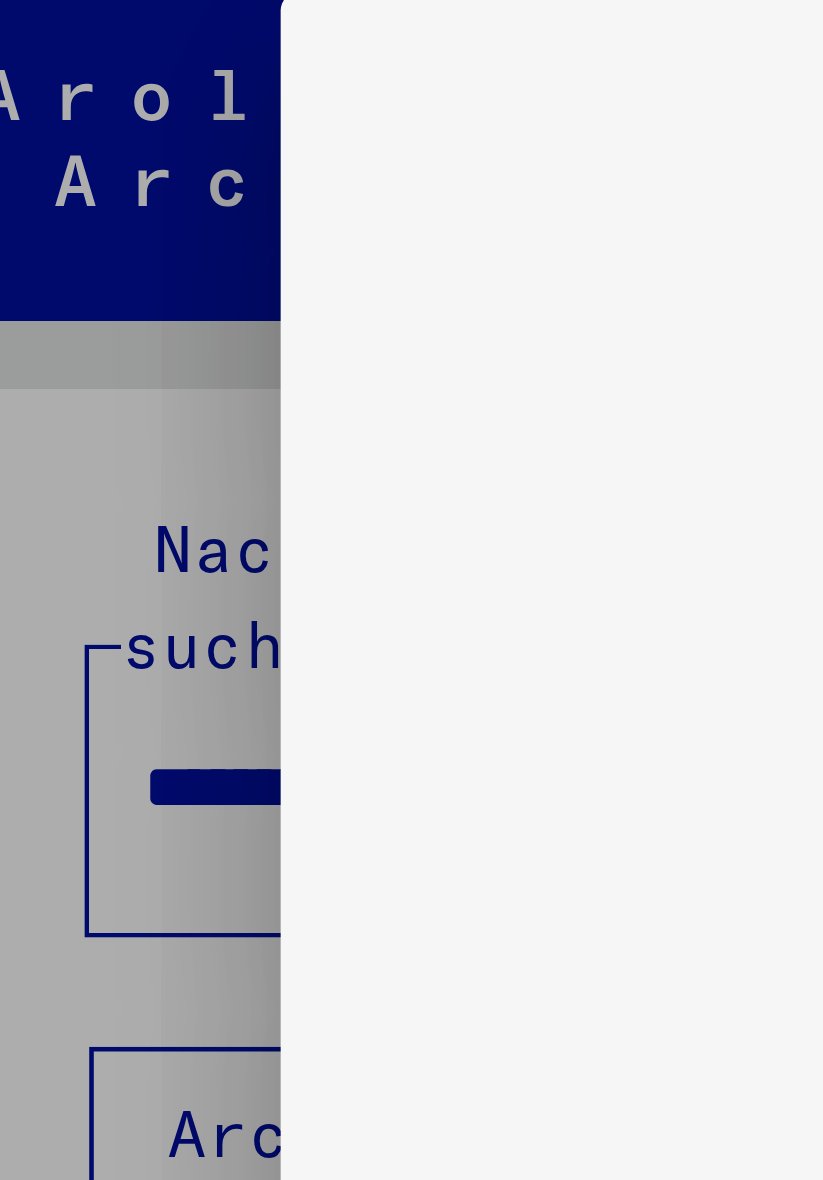 scroll, scrollTop: 0, scrollLeft: 0, axis: both 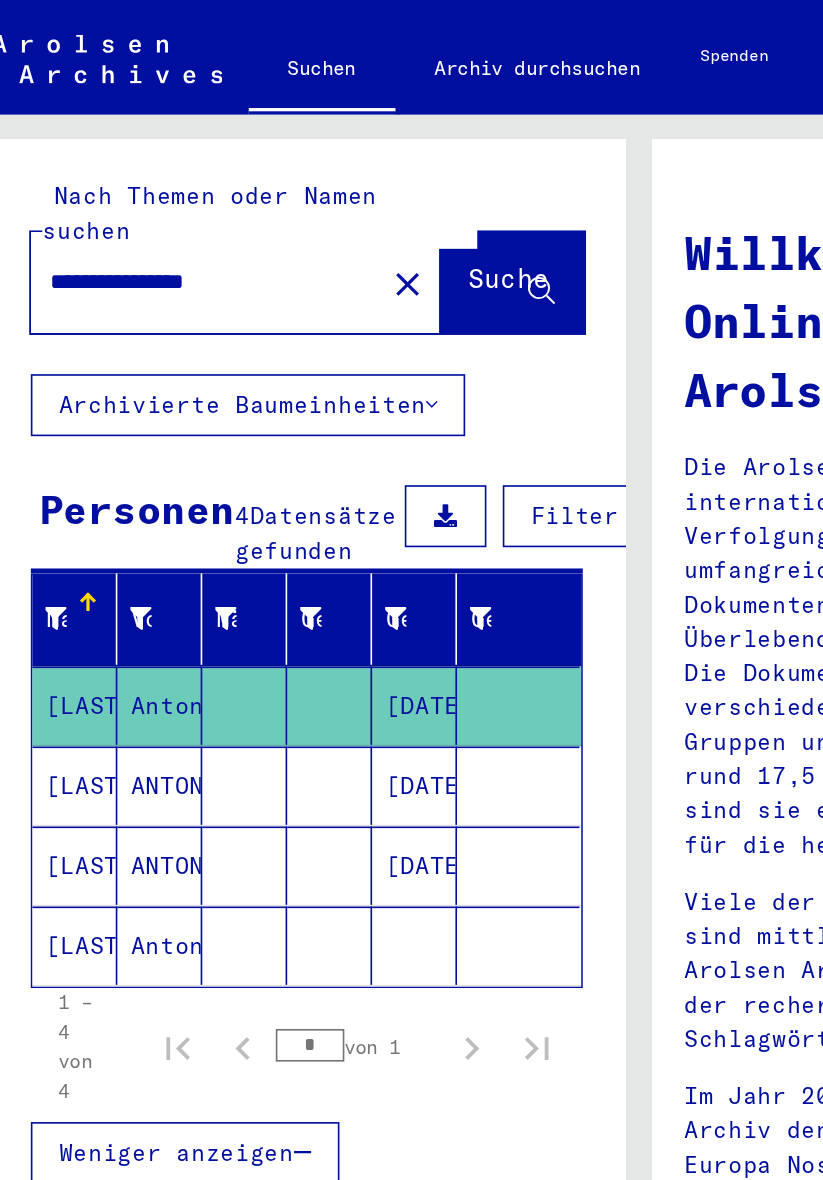 click on "[DATE]" at bounding box center [284, 532] 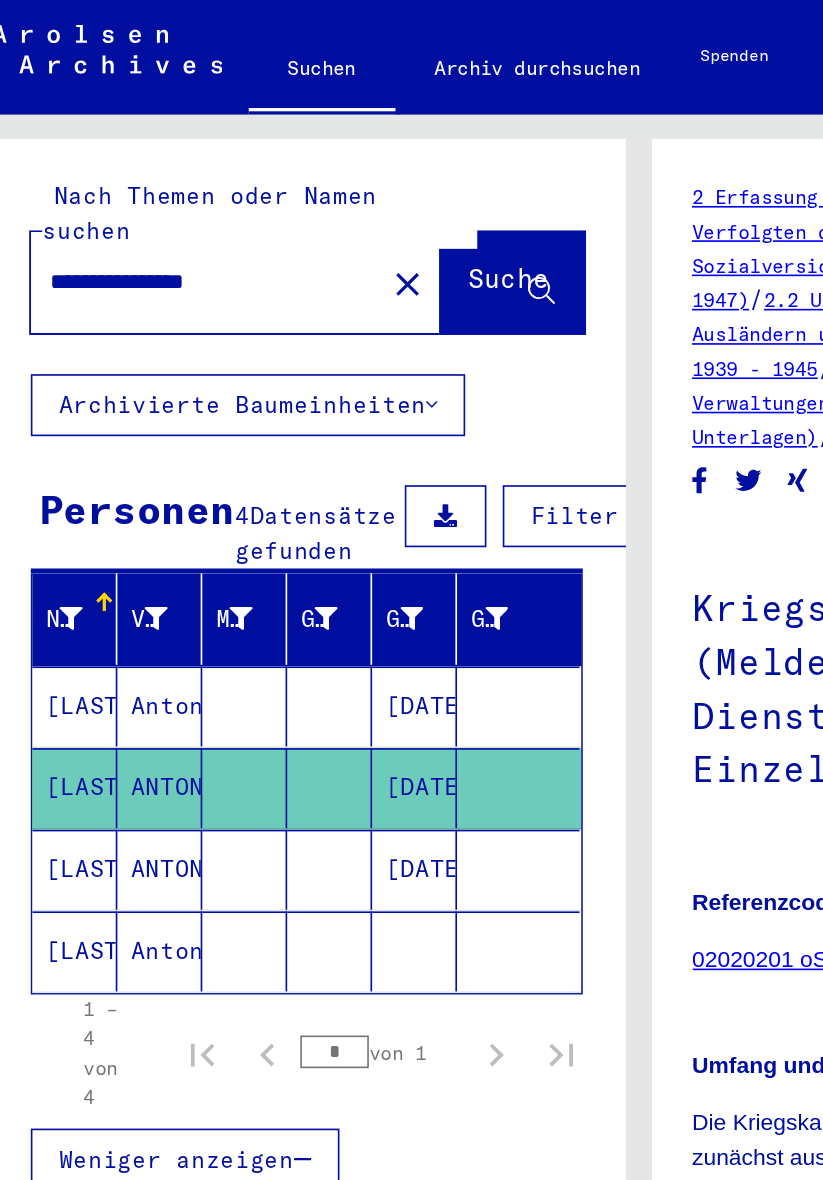 scroll, scrollTop: 0, scrollLeft: 0, axis: both 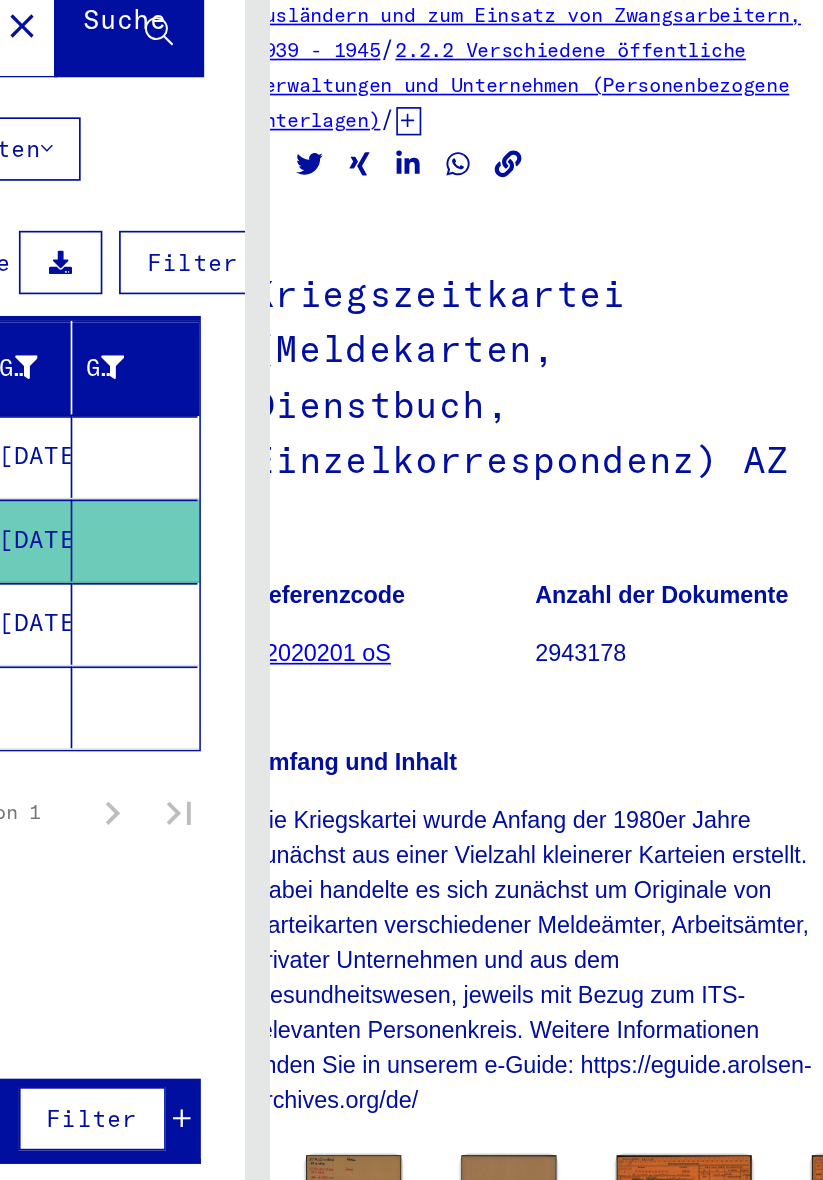 click 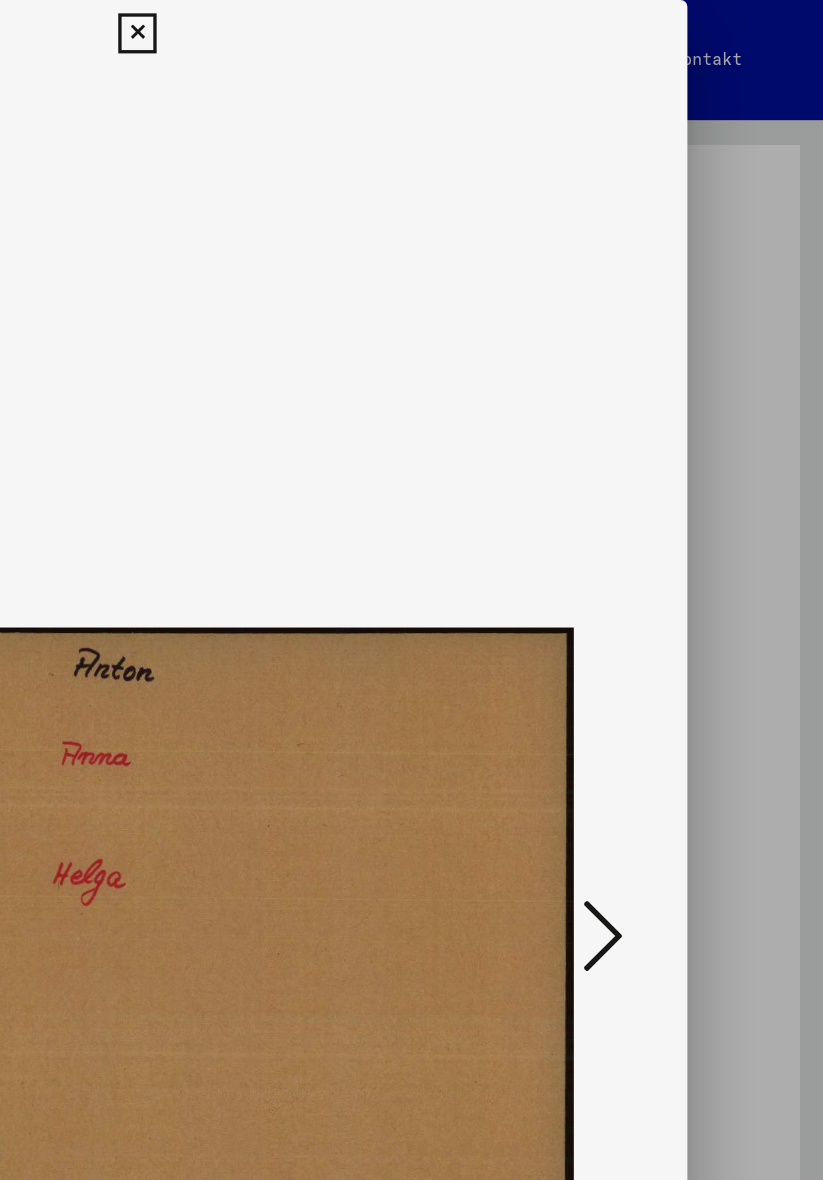 click at bounding box center [691, 561] 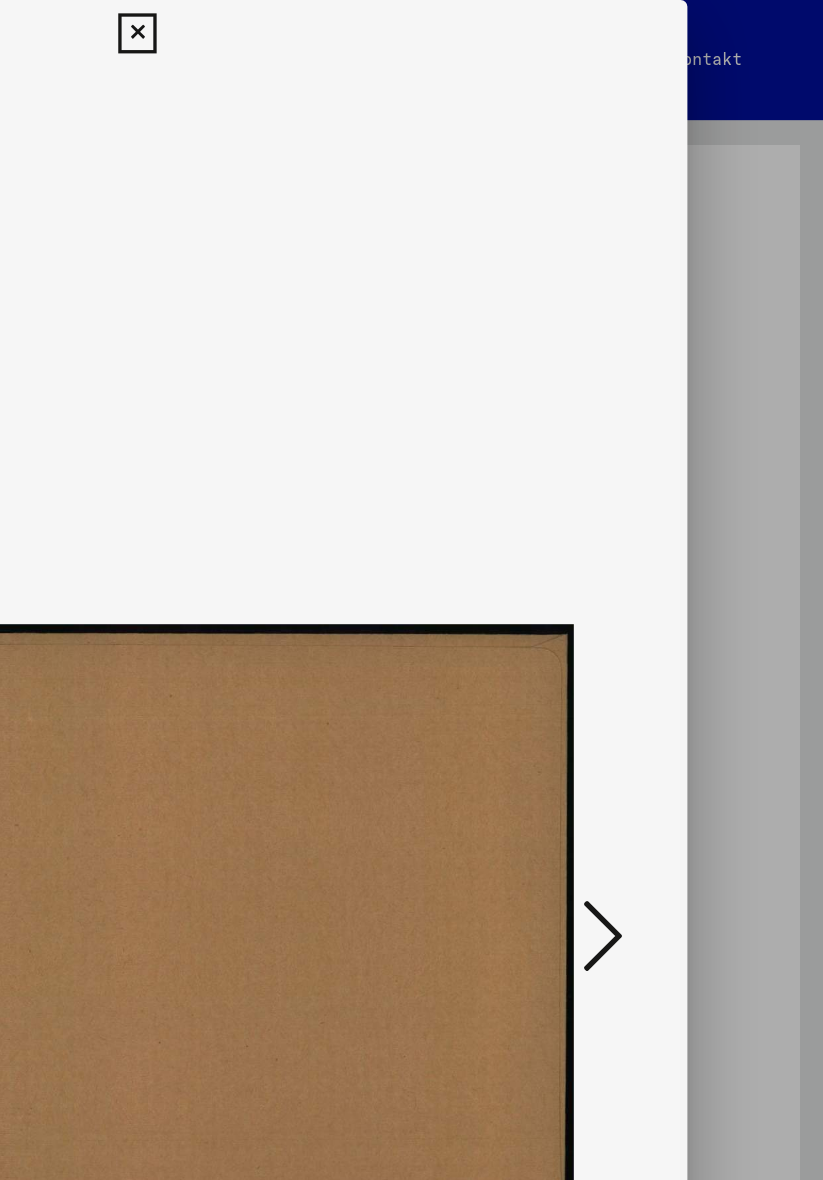 click at bounding box center (691, 561) 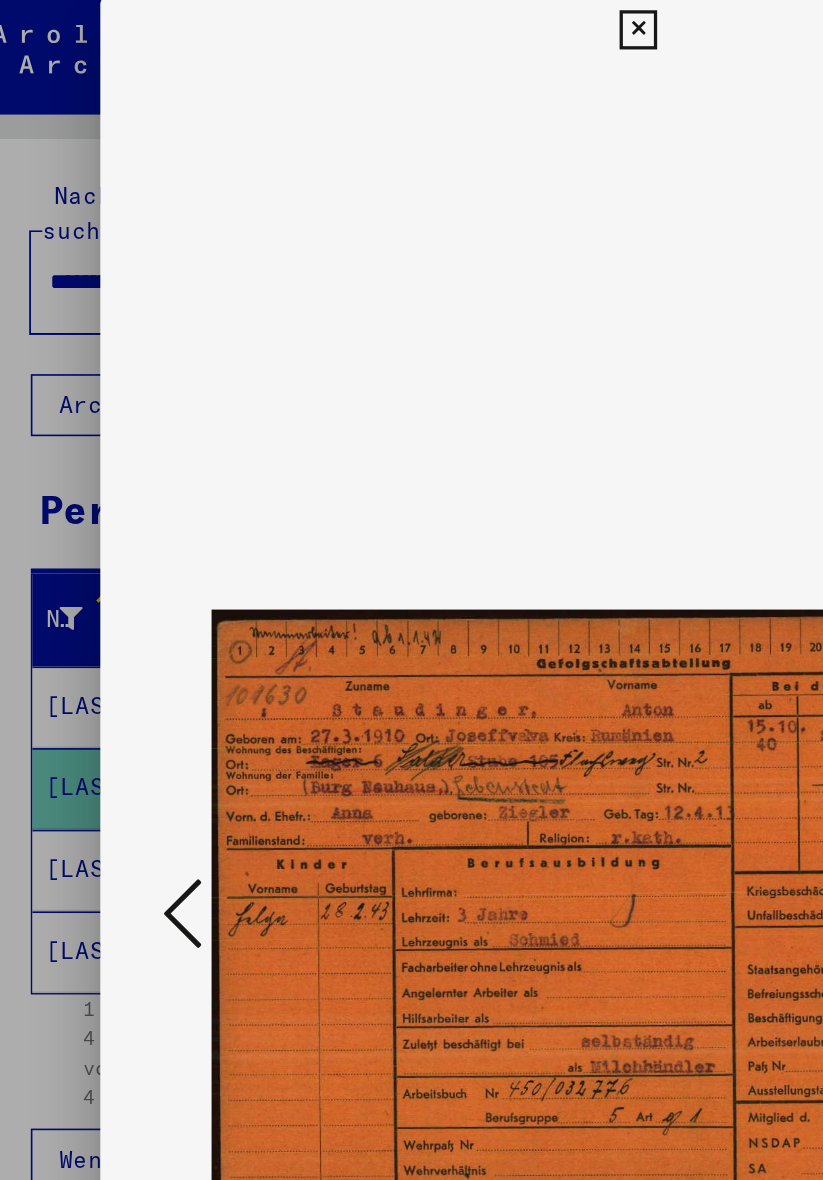 scroll, scrollTop: 0, scrollLeft: 0, axis: both 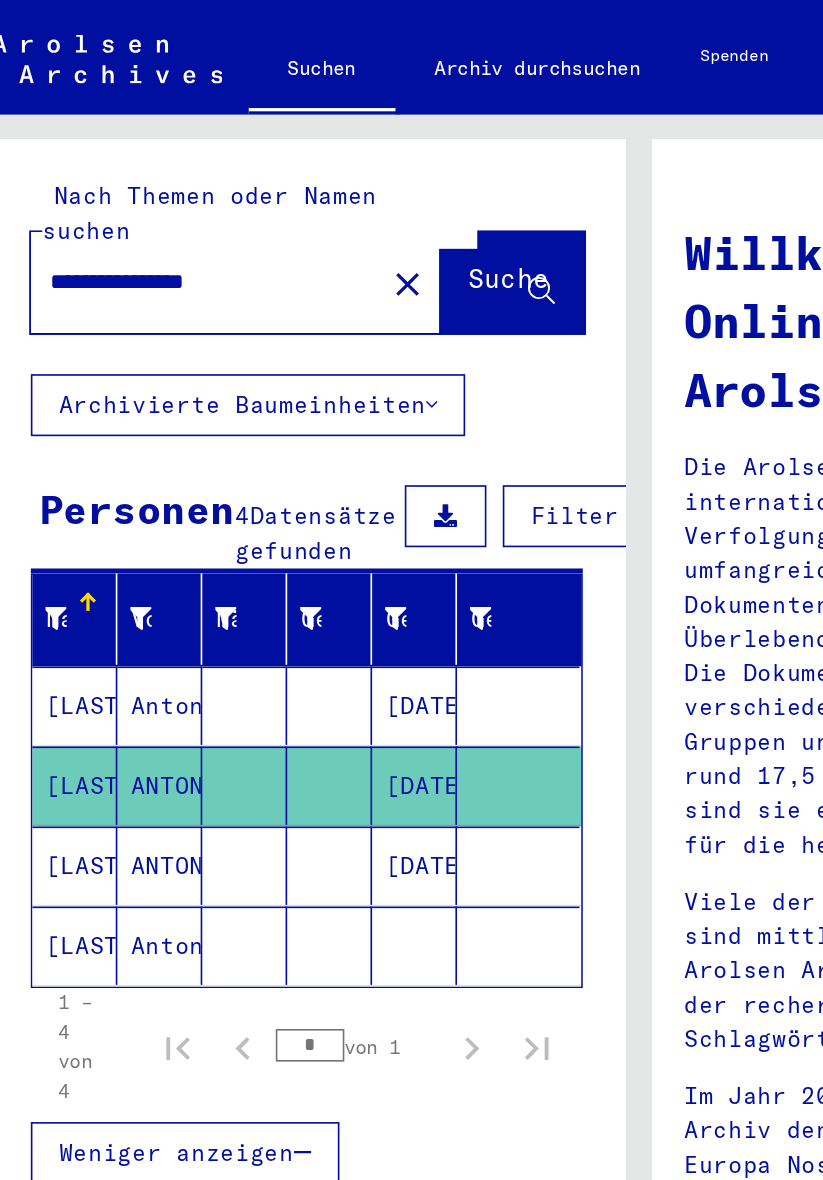 click at bounding box center [171, 581] 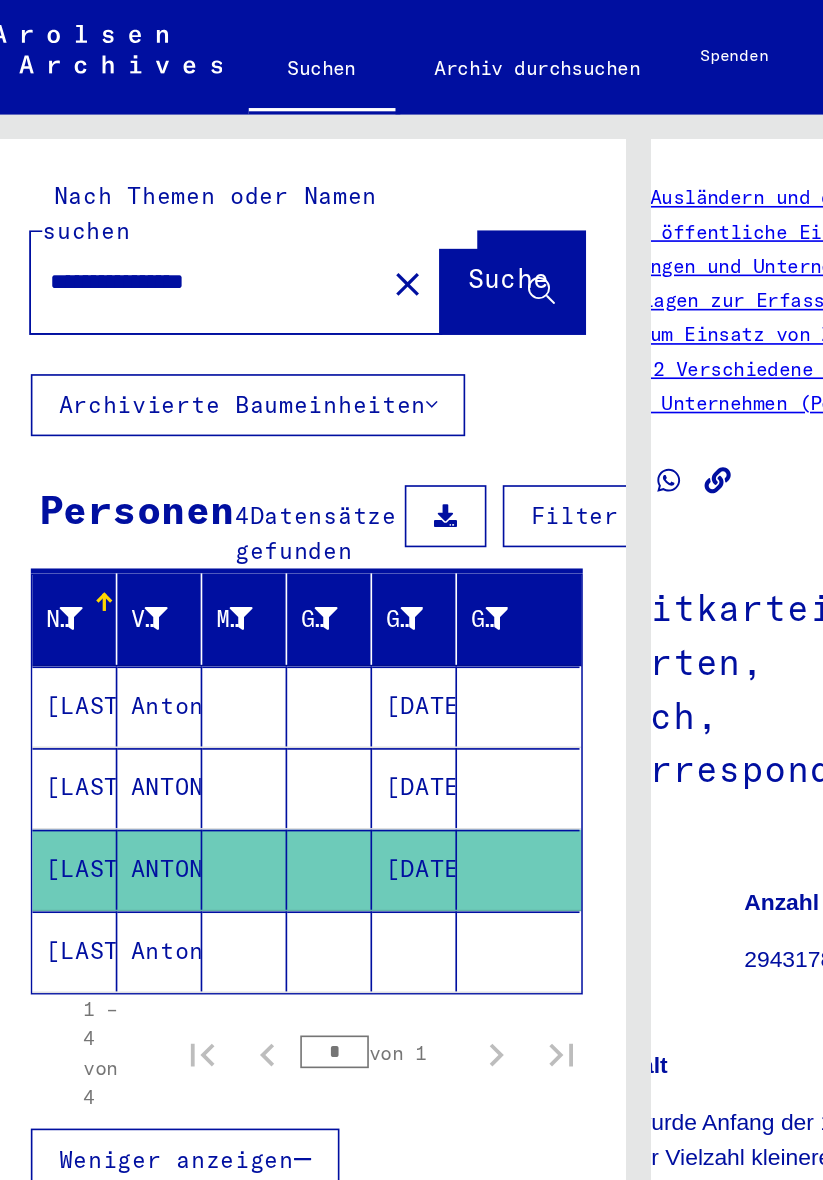 scroll, scrollTop: 0, scrollLeft: 236, axis: horizontal 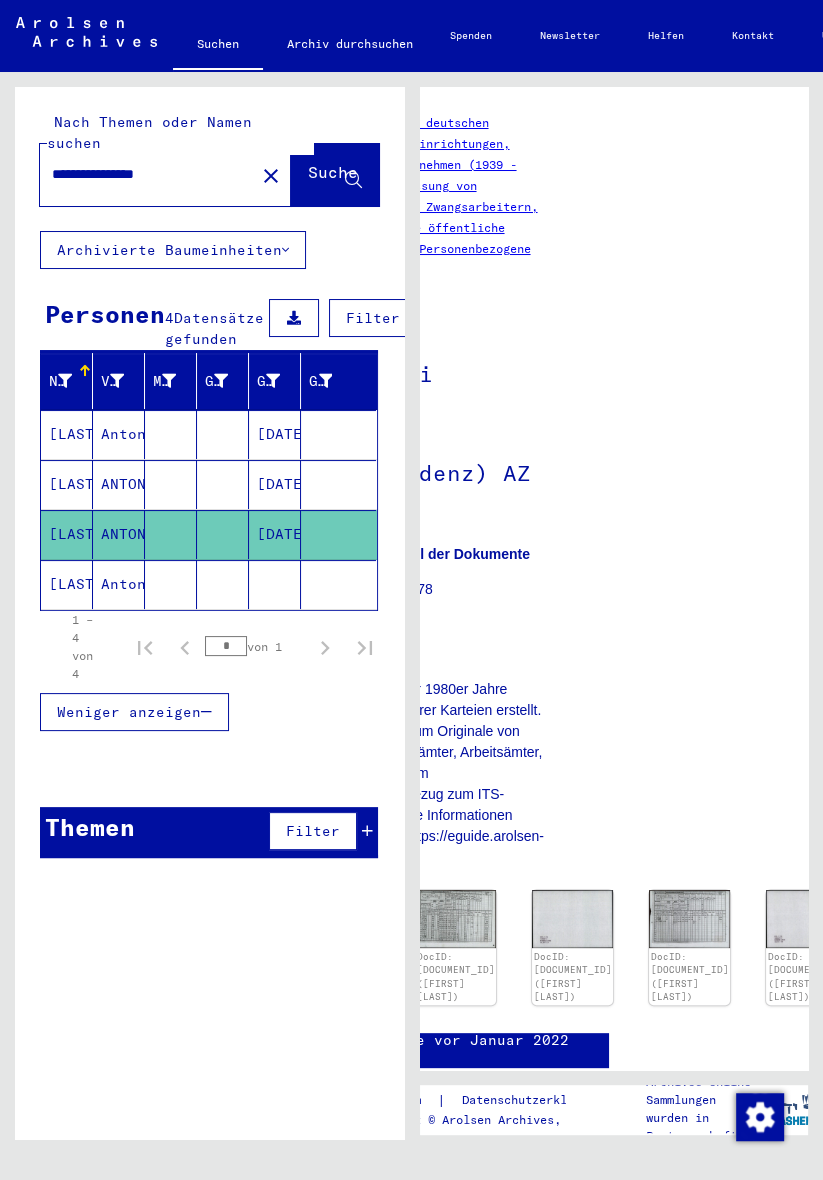 click 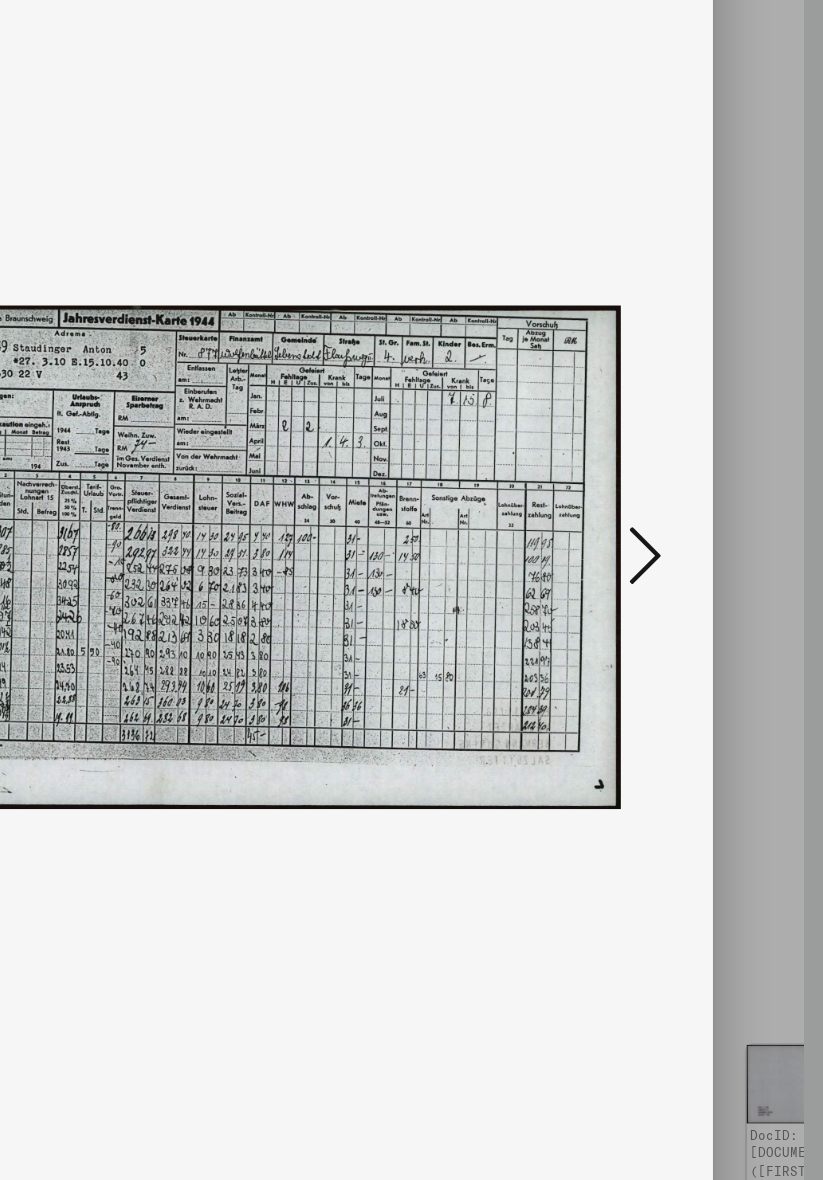 click at bounding box center (691, 529) 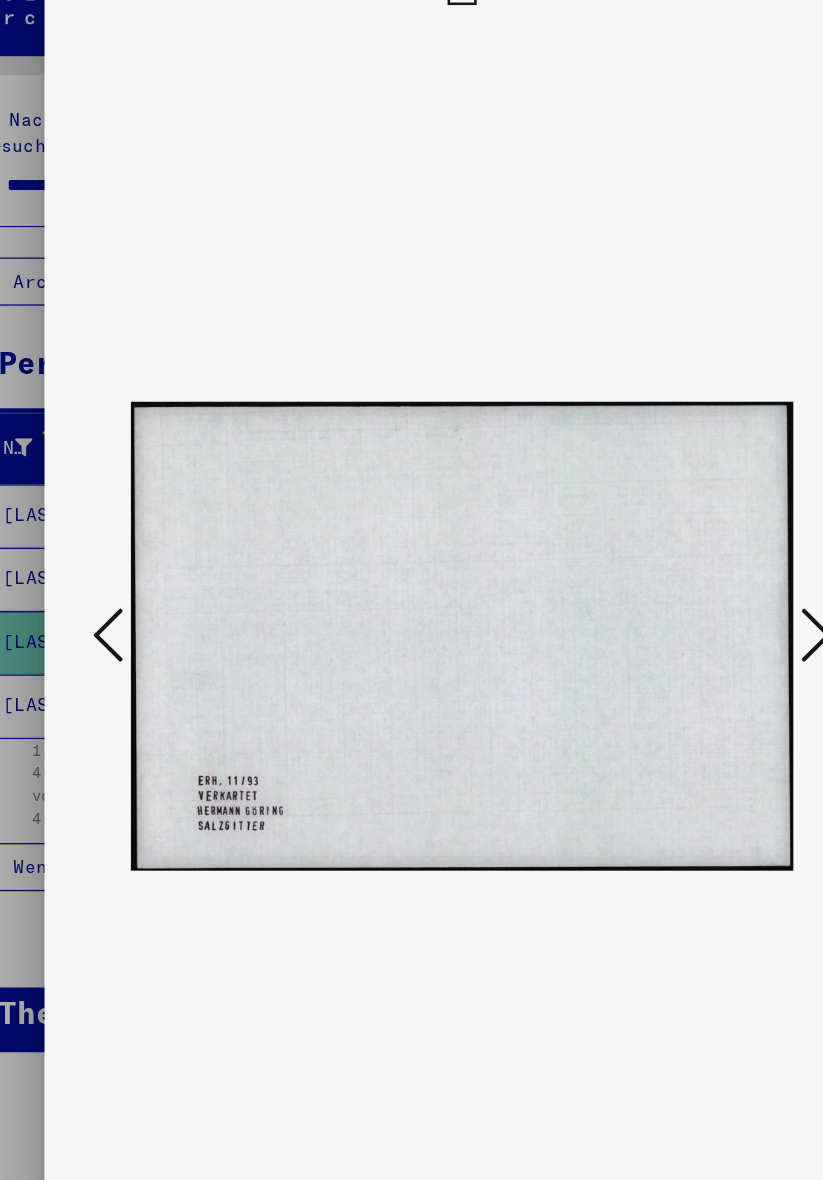 click at bounding box center [691, 529] 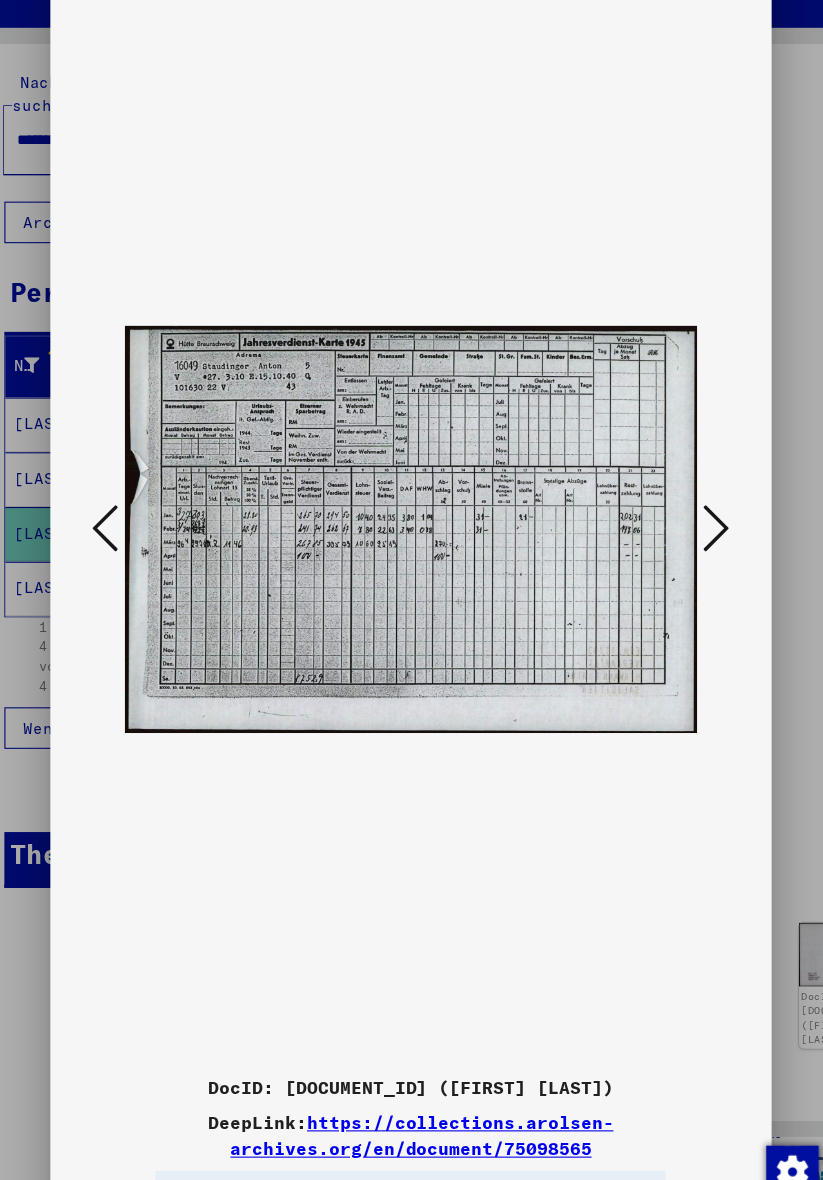 scroll, scrollTop: 0, scrollLeft: 0, axis: both 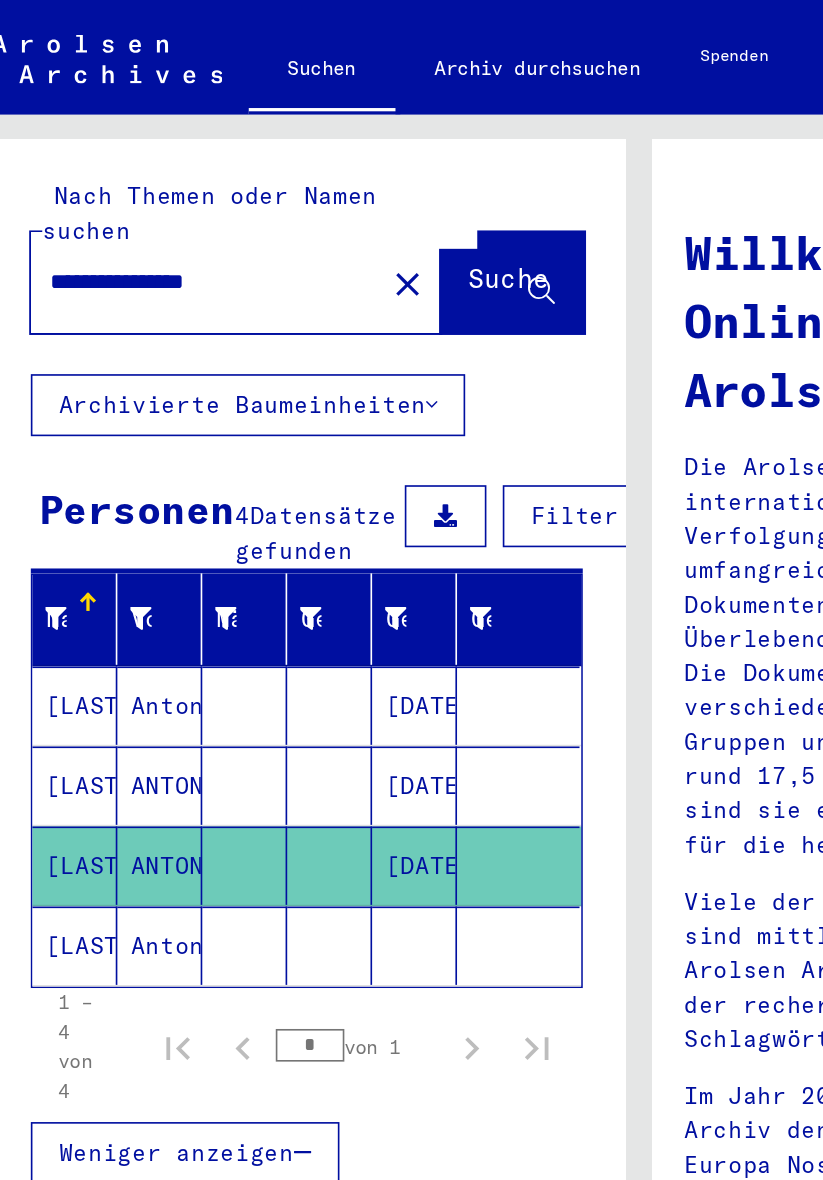 click on "Anton" 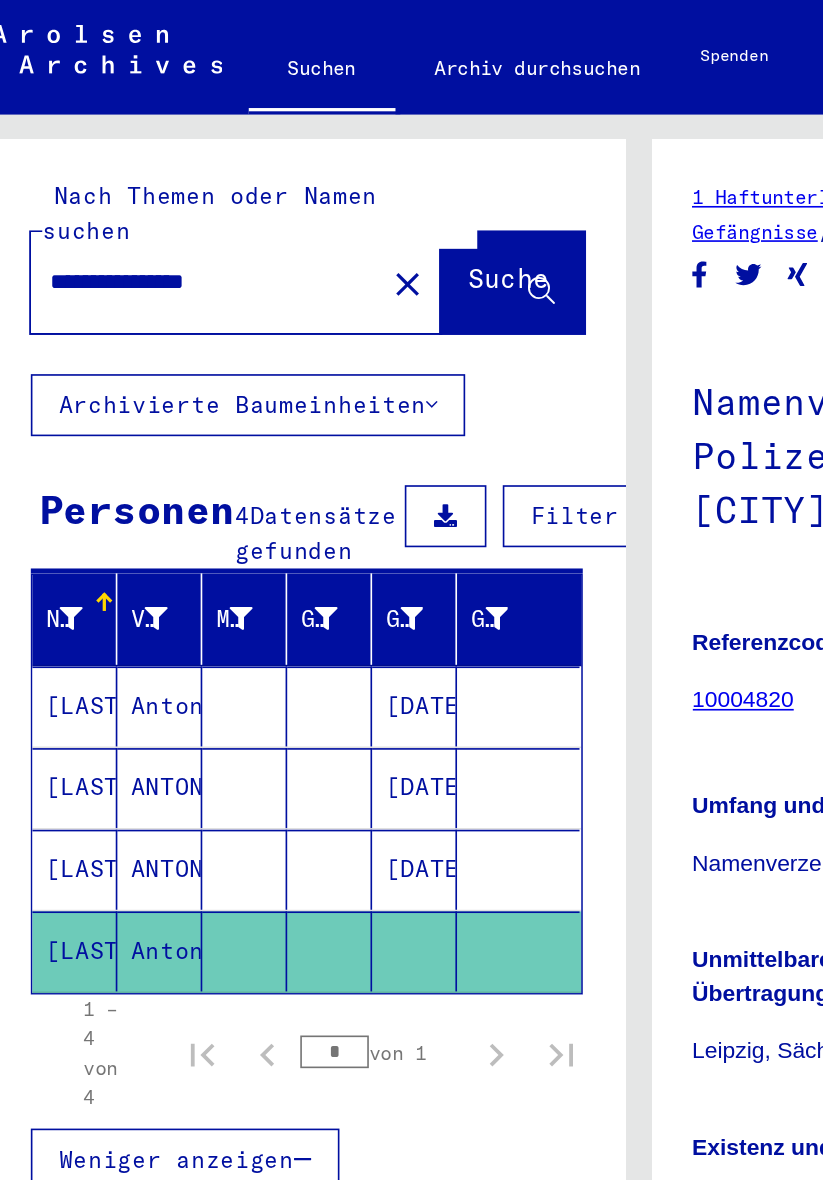 scroll, scrollTop: 0, scrollLeft: 36, axis: horizontal 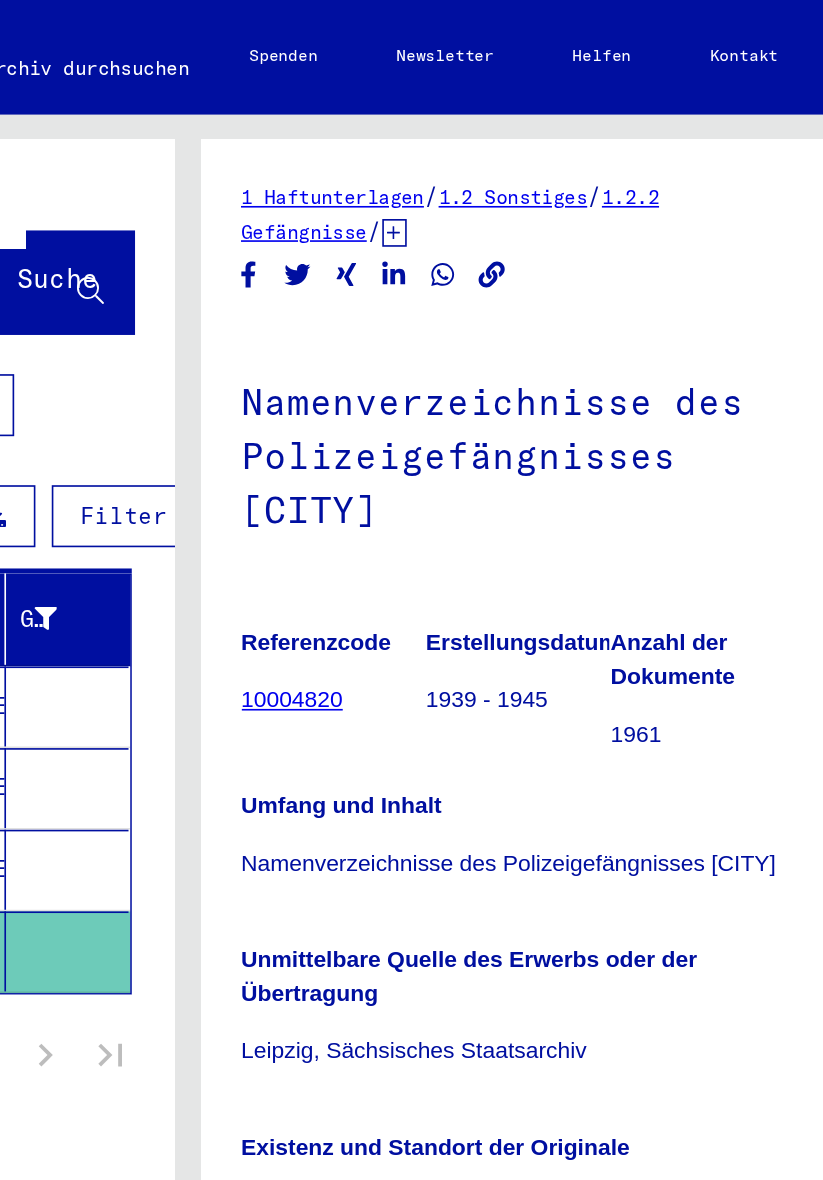 click on "10004820" 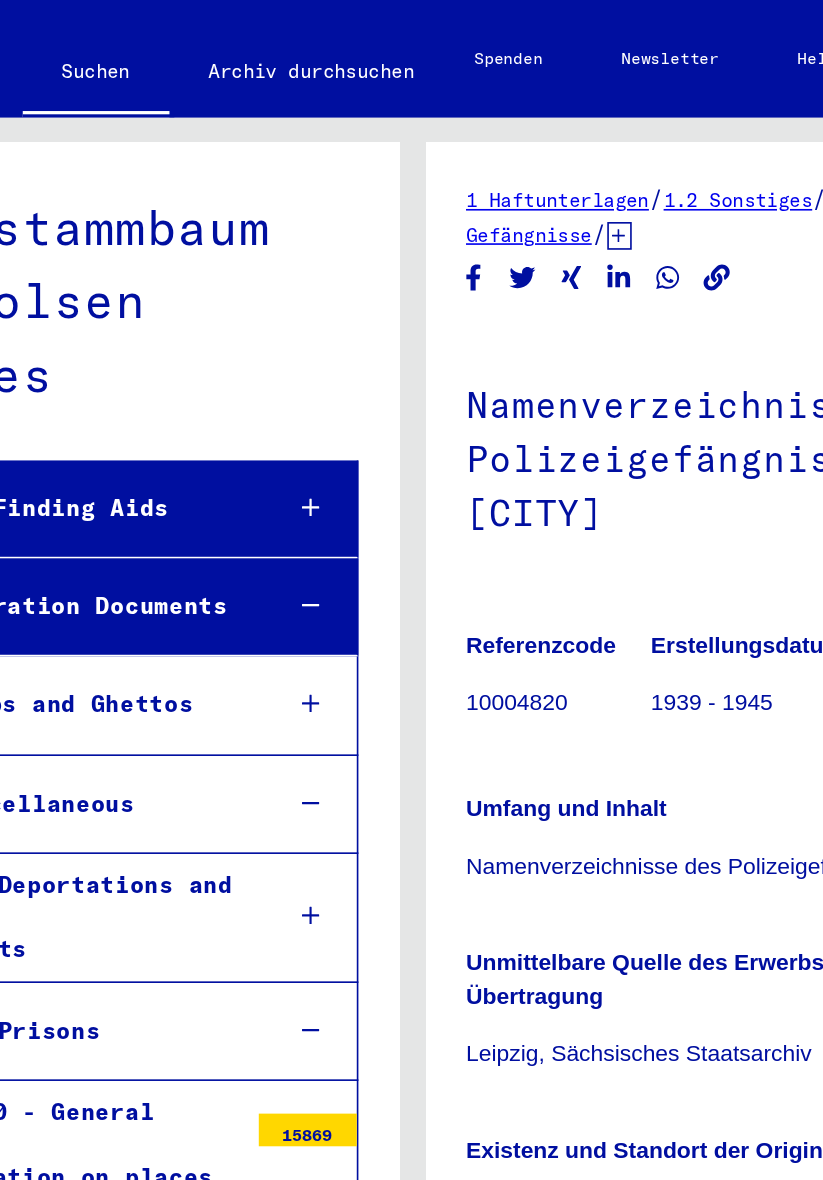 scroll, scrollTop: 10723, scrollLeft: 0, axis: vertical 